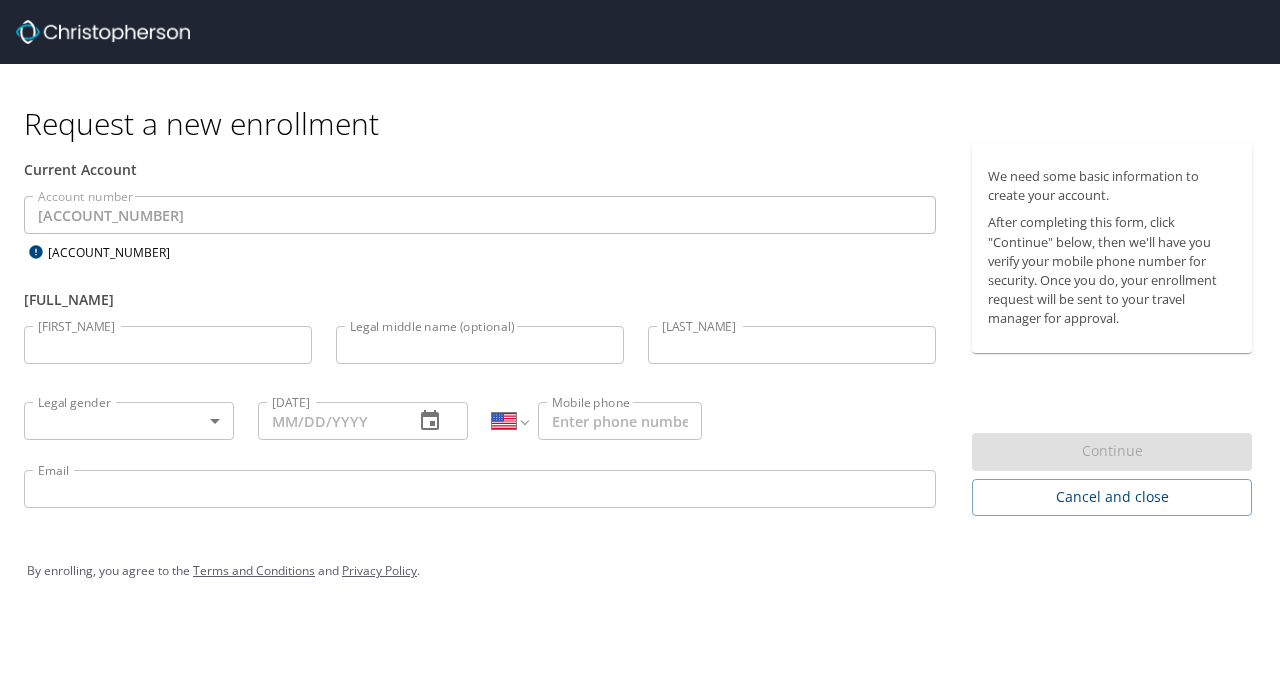 scroll, scrollTop: 0, scrollLeft: 0, axis: both 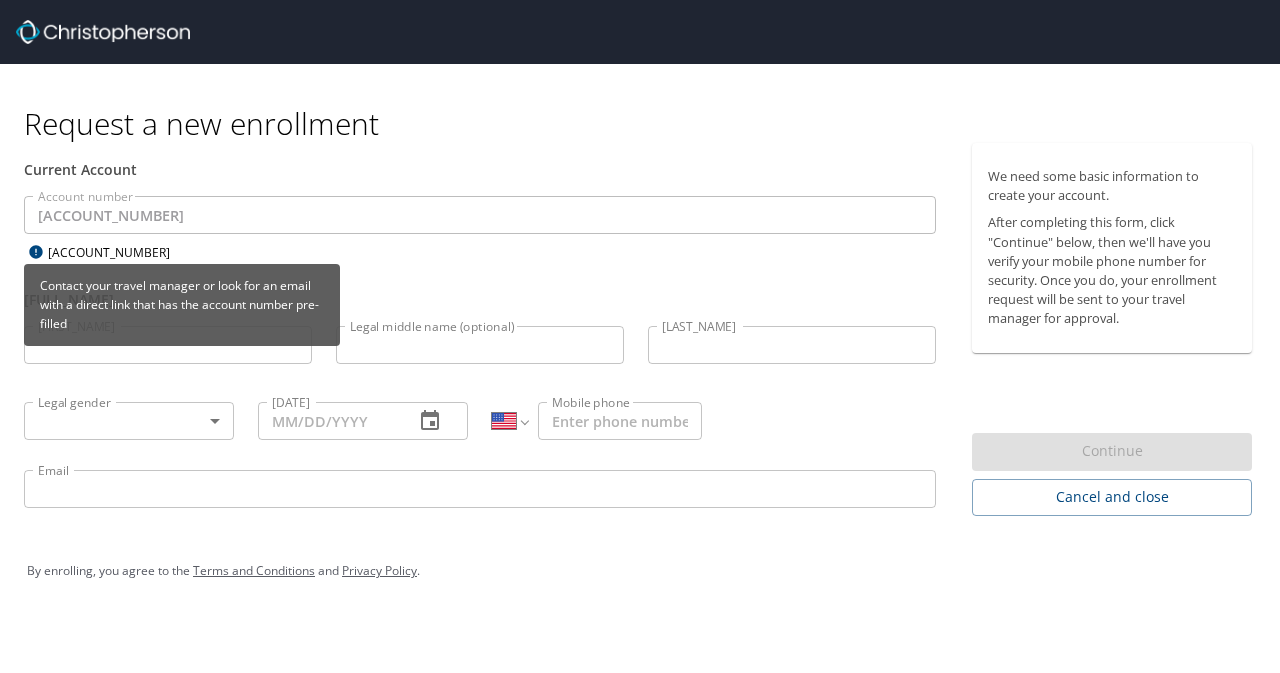 click on "Contact your travel manager or look for an email with a direct link that has the account number pre-filled" at bounding box center [182, 305] 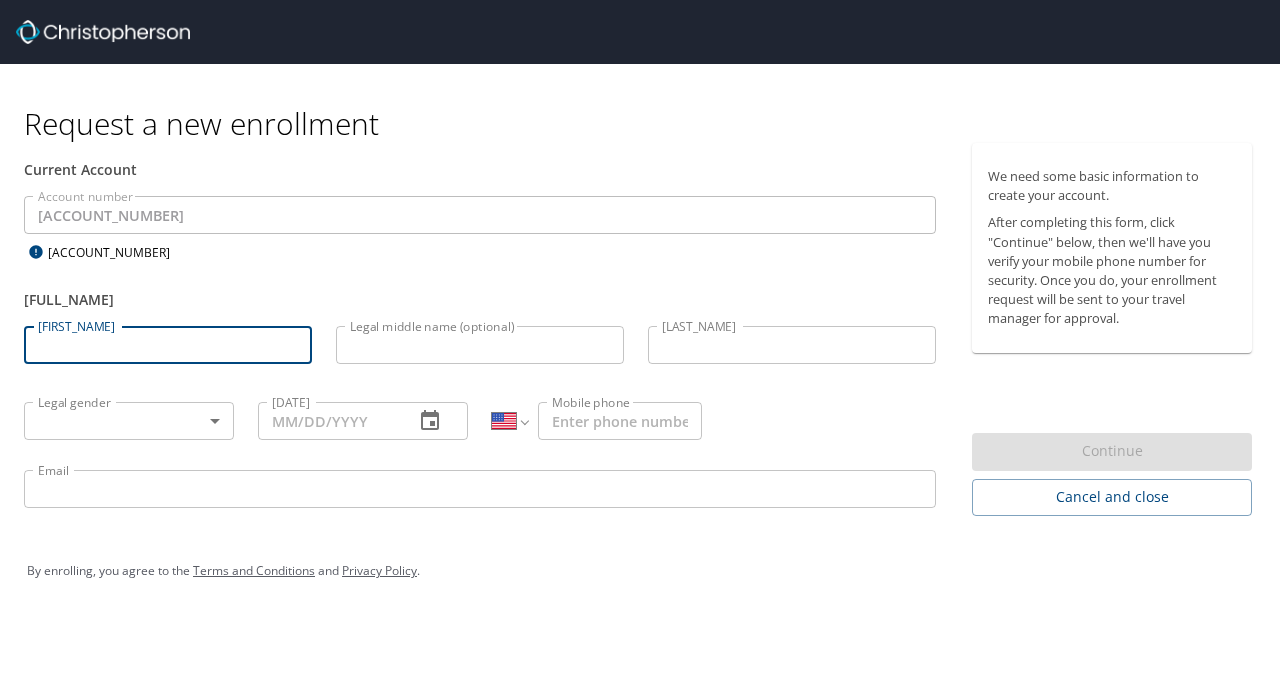click on "Legal first name" at bounding box center (168, 345) 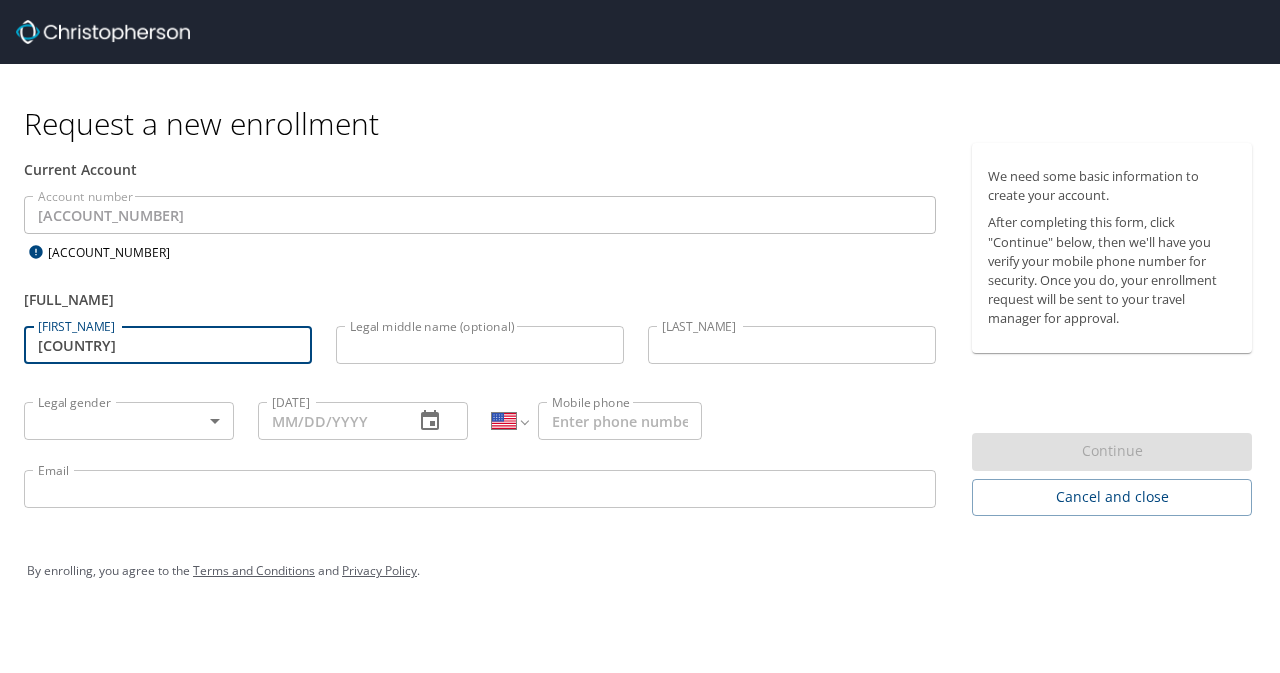 type on "[FIRST]" 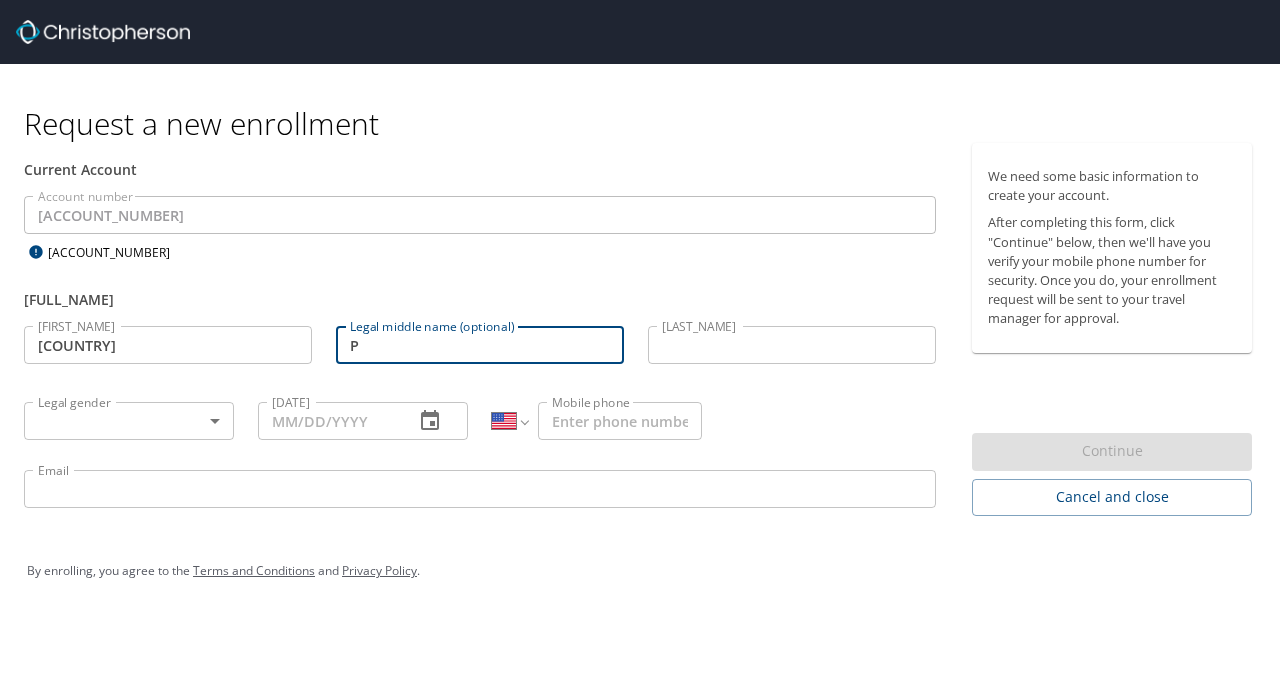 type on "[NAME]" 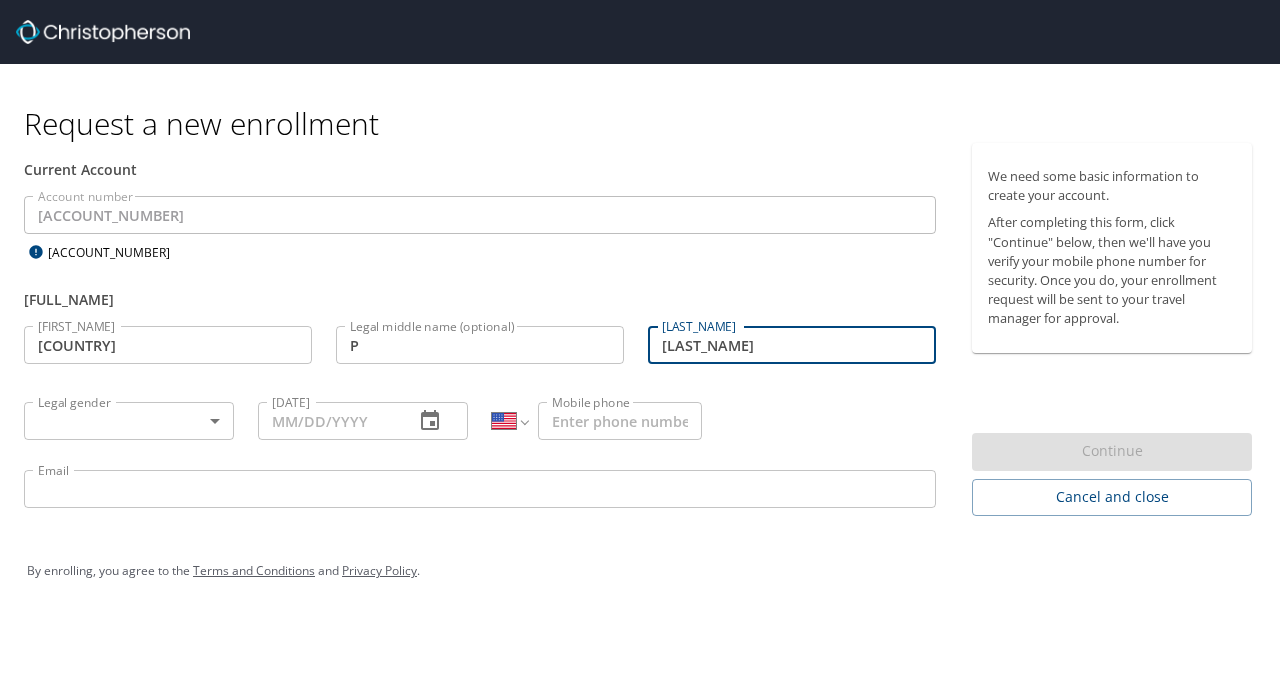 type on "[LAST]" 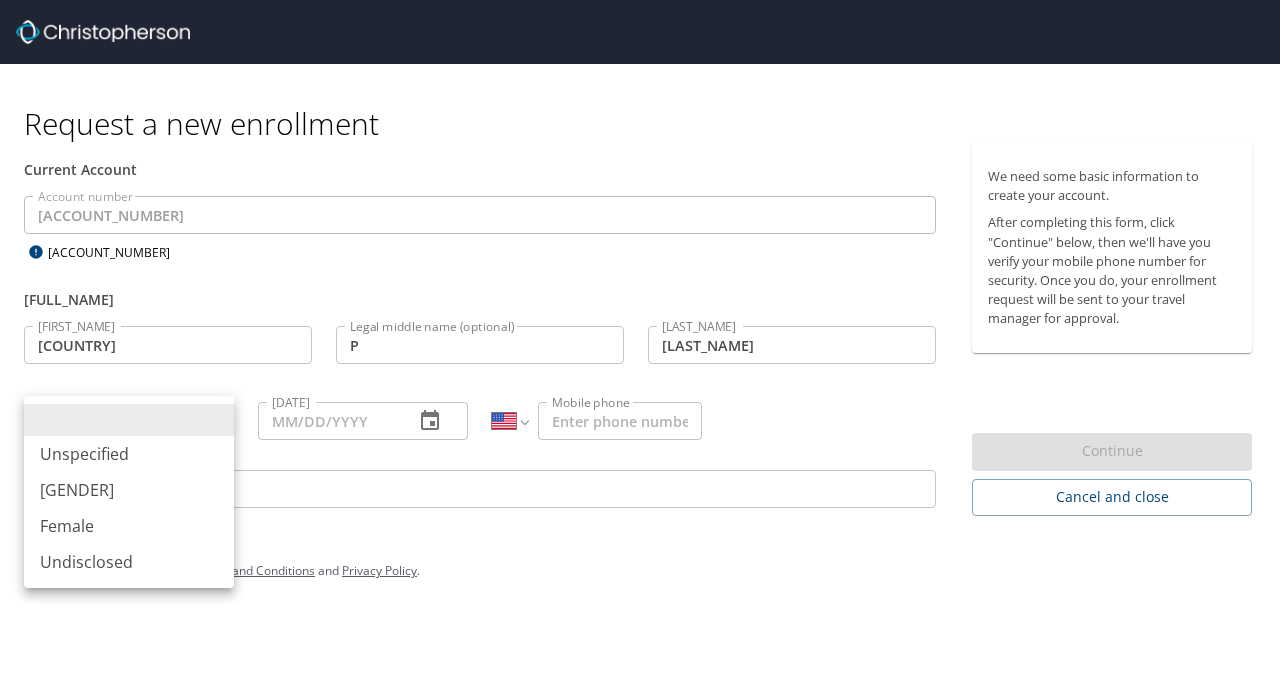 click on "Request a new enrollment Current Account Account number IHC100 Account number  How to find your account number Full legal name as it appears on government-issued I.D. Legal first name Jordan Legal first name Legal middle name (optional) P Legal middle name (optional) Legal last name Barker Legal last name Legal gender ​ Legal gender Date of birth Date of birth International Afghanistan Åland Islands Albania Algeria American Samoa Andorra Angola Anguilla Antigua and Barbuda Argentina Armenia Aruba Ascension Island Australia Austria Azerbaijan Bahamas Bahrain Bangladesh Barbados Belarus Belgium Belize Benin Bermuda Bhutan Bolivia Bonaire, Sint Eustatius and Saba Bosnia and Herzegovina Botswana Brazil British Indian Ocean Territory Brunei Darussalam Bulgaria Burkina Faso Burma Burundi Cambodia Cameroon Canada Cape Verde Cayman Islands Central African Republic Chad Chile China Christmas Island Cocos (Keeling) Islands Colombia Comoros Congo Congo, Democratic Republic of the Cook Islands Costa Rica Cote d'Ivoire" at bounding box center [640, 336] 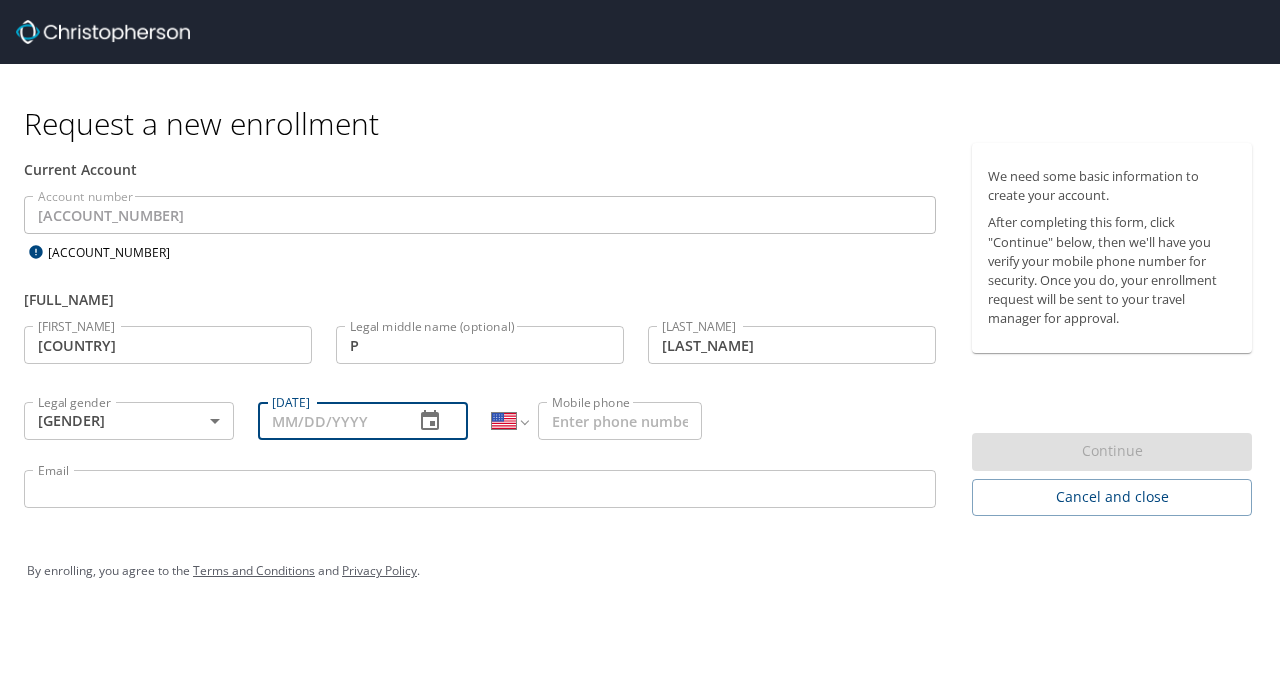 click on "Date of birth" at bounding box center (328, 421) 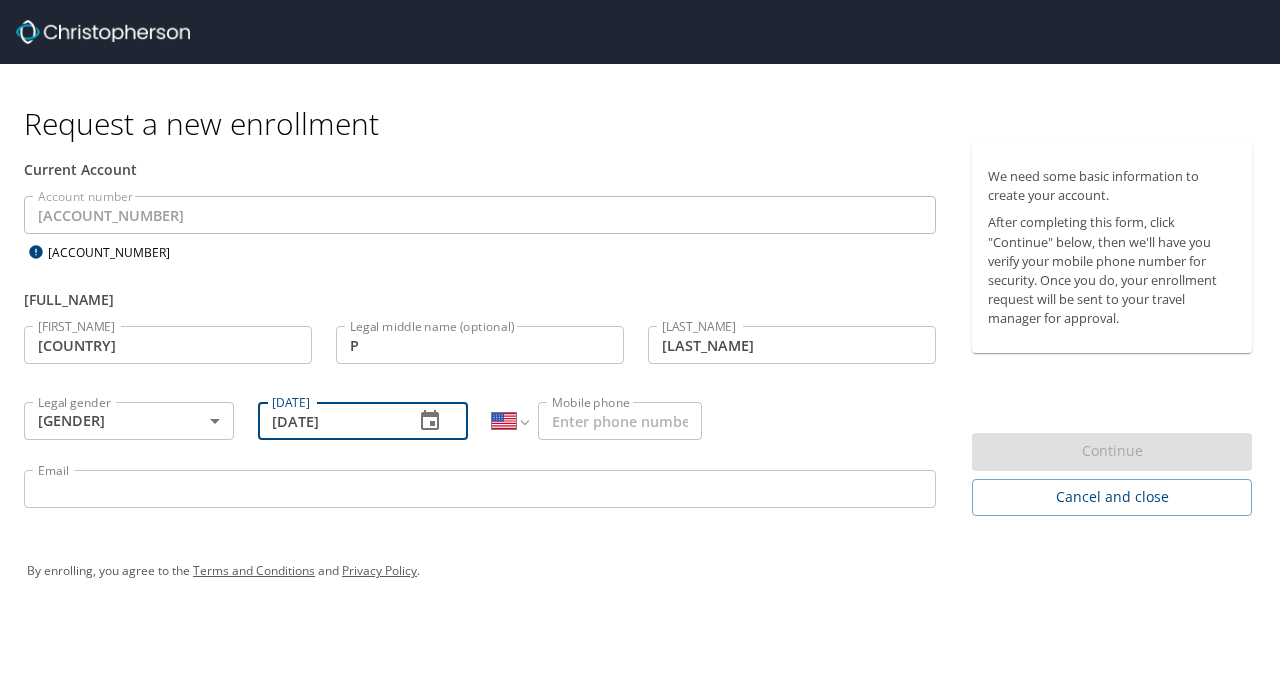 type on "07/28/1984" 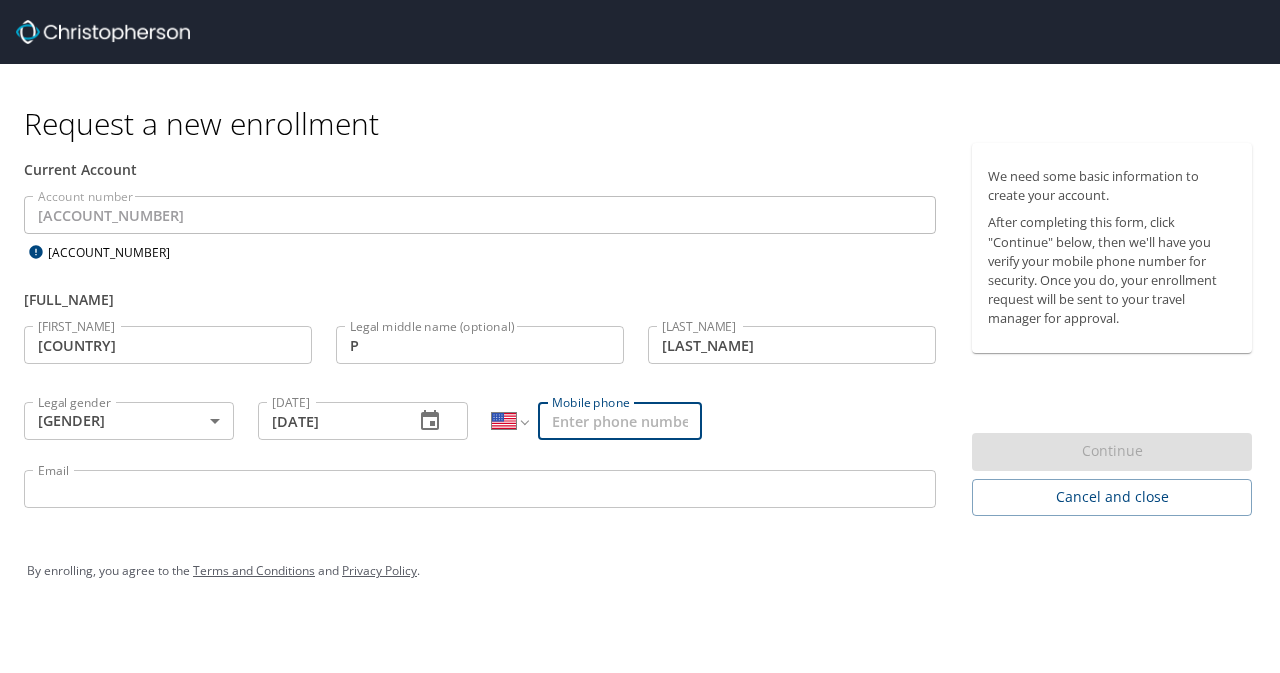 click on "Mobile phone" at bounding box center (620, 421) 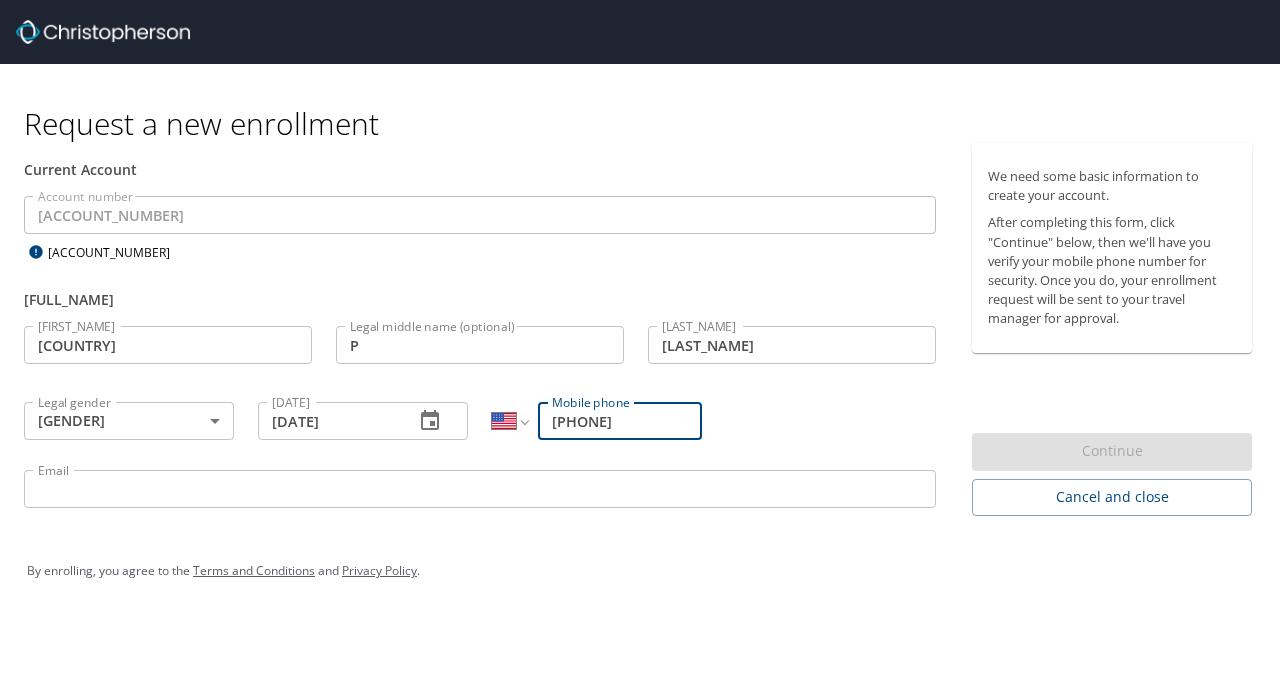type on "(801) 541-1403" 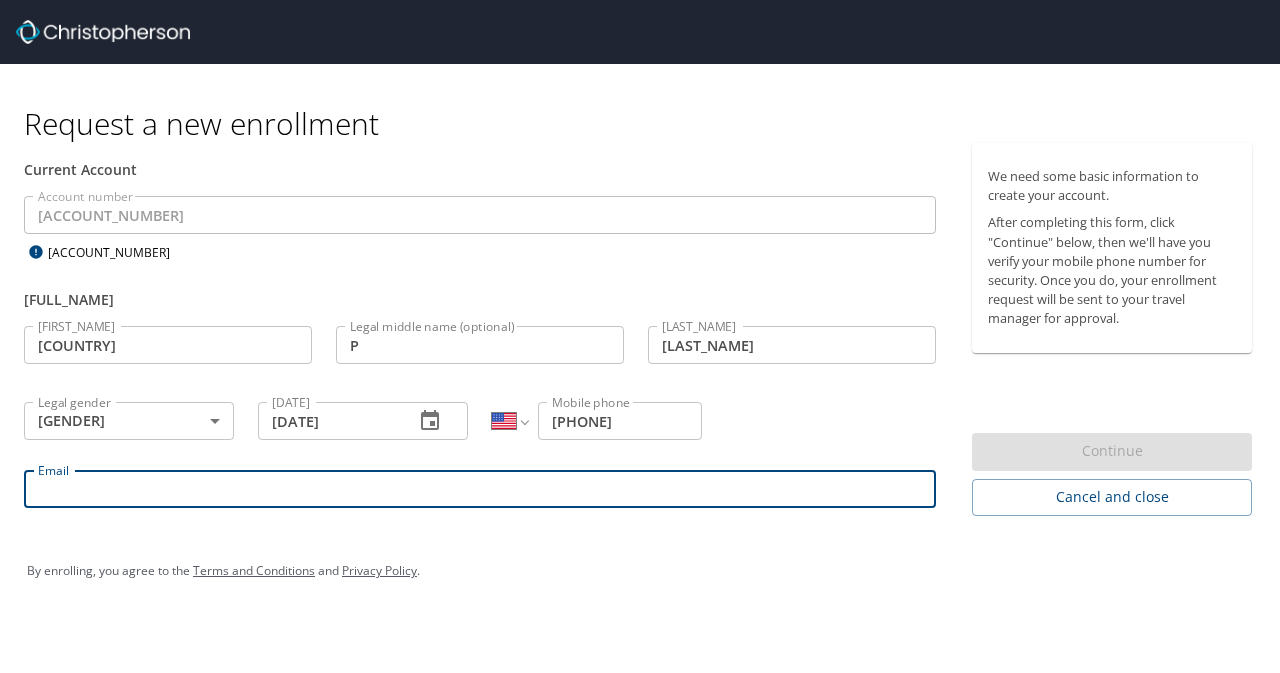 click on "Email" at bounding box center (480, 489) 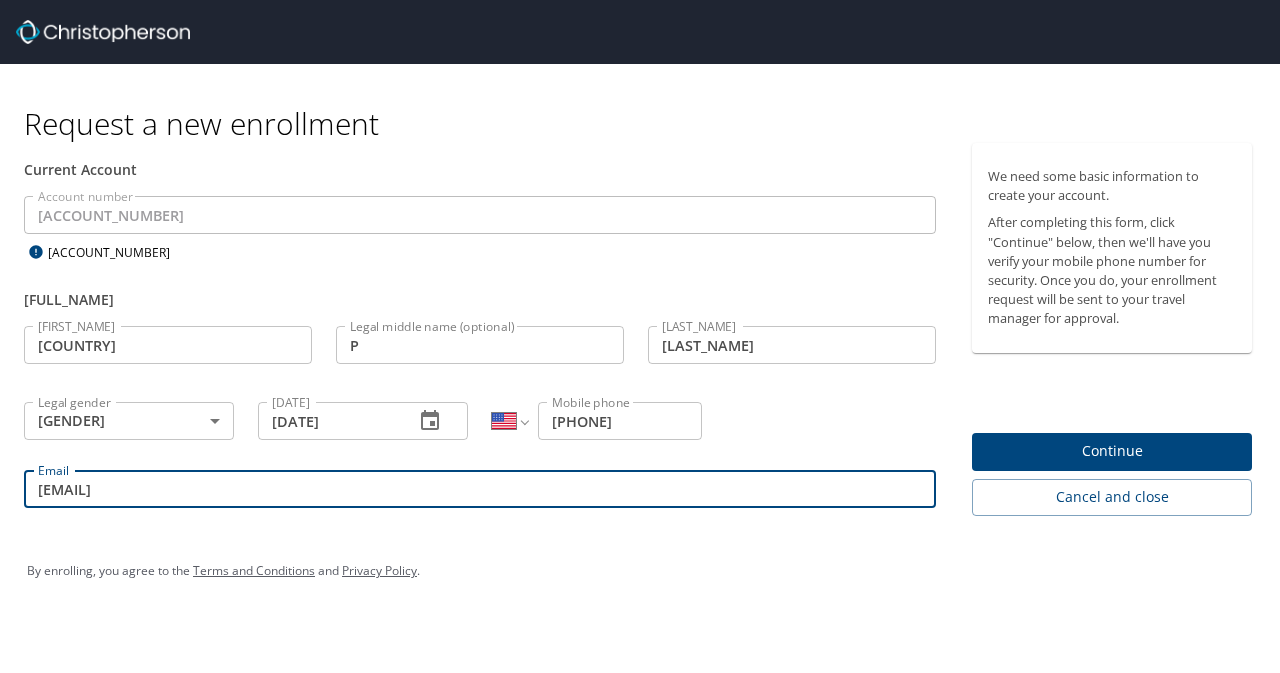 type on "[USERNAME]@[DOMAIN]" 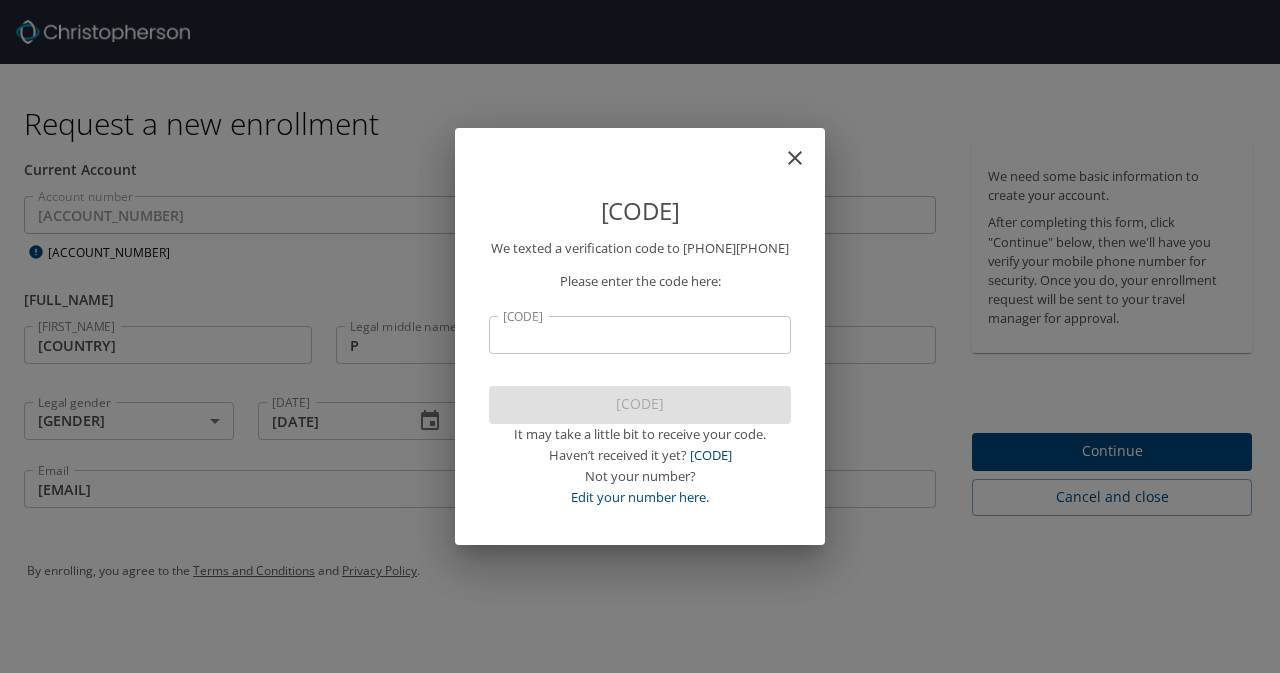 click on "Verification code" at bounding box center (640, 335) 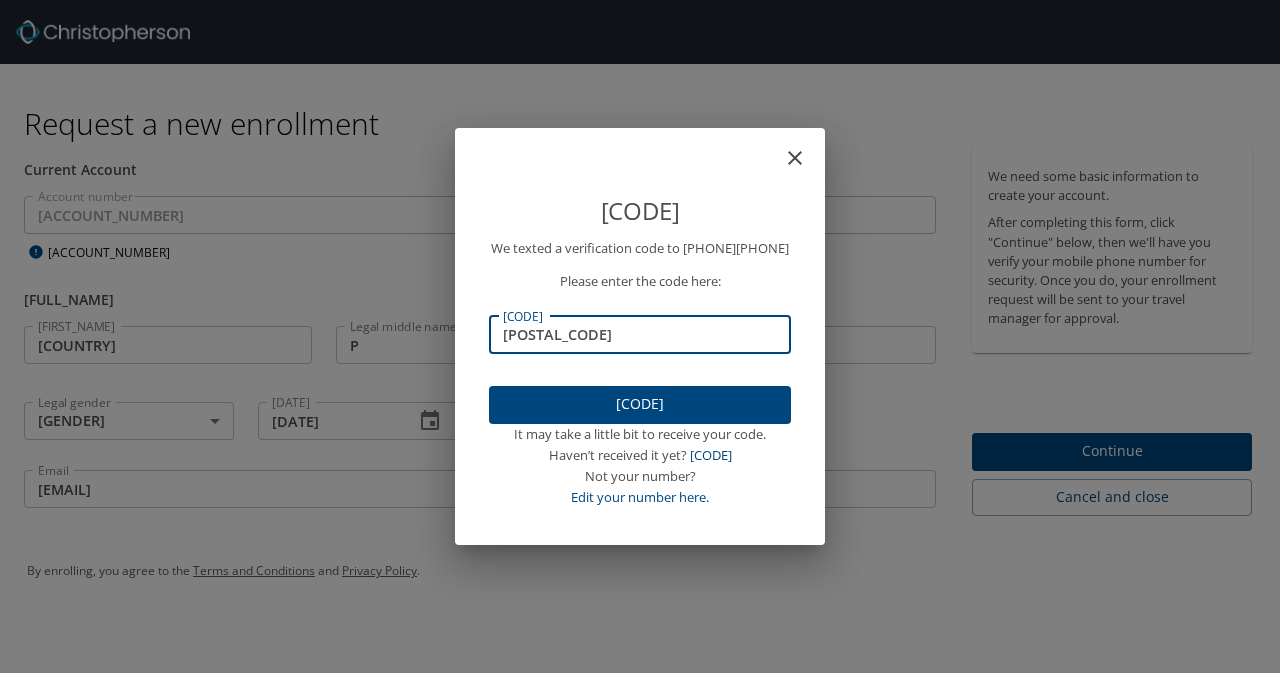 type on "082247" 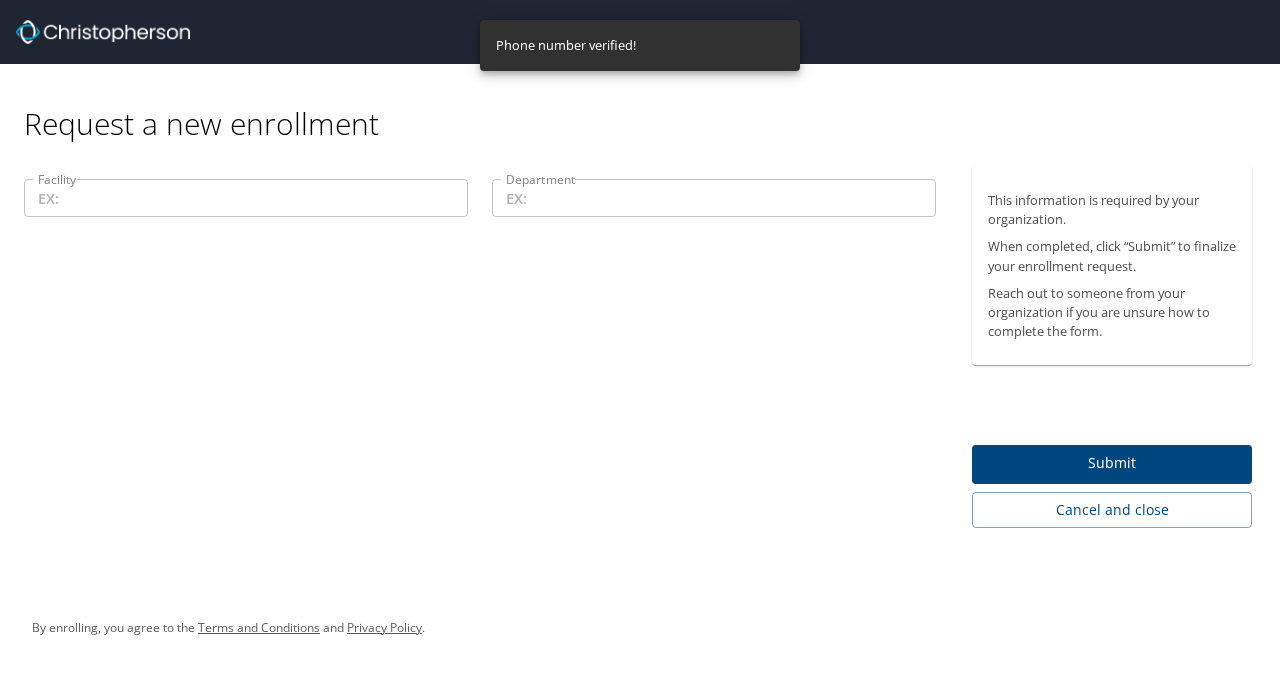 click on "Facility" at bounding box center (246, 198) 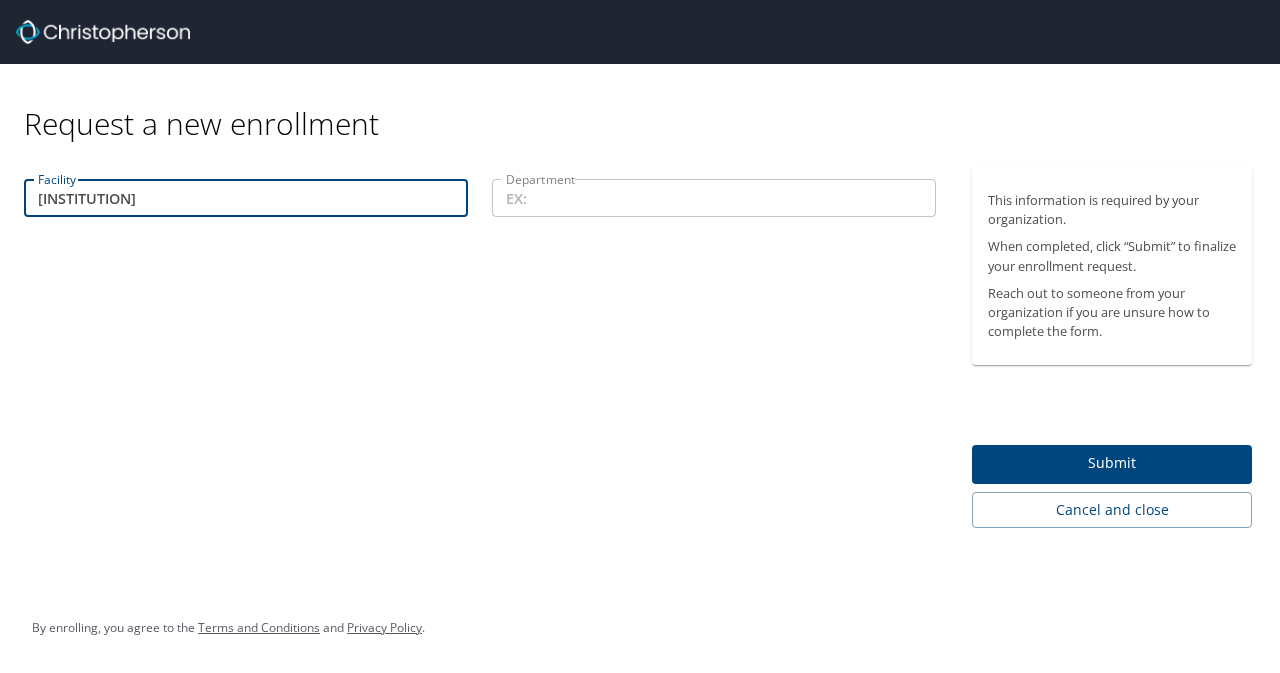 type on "Utah Valley Hospital" 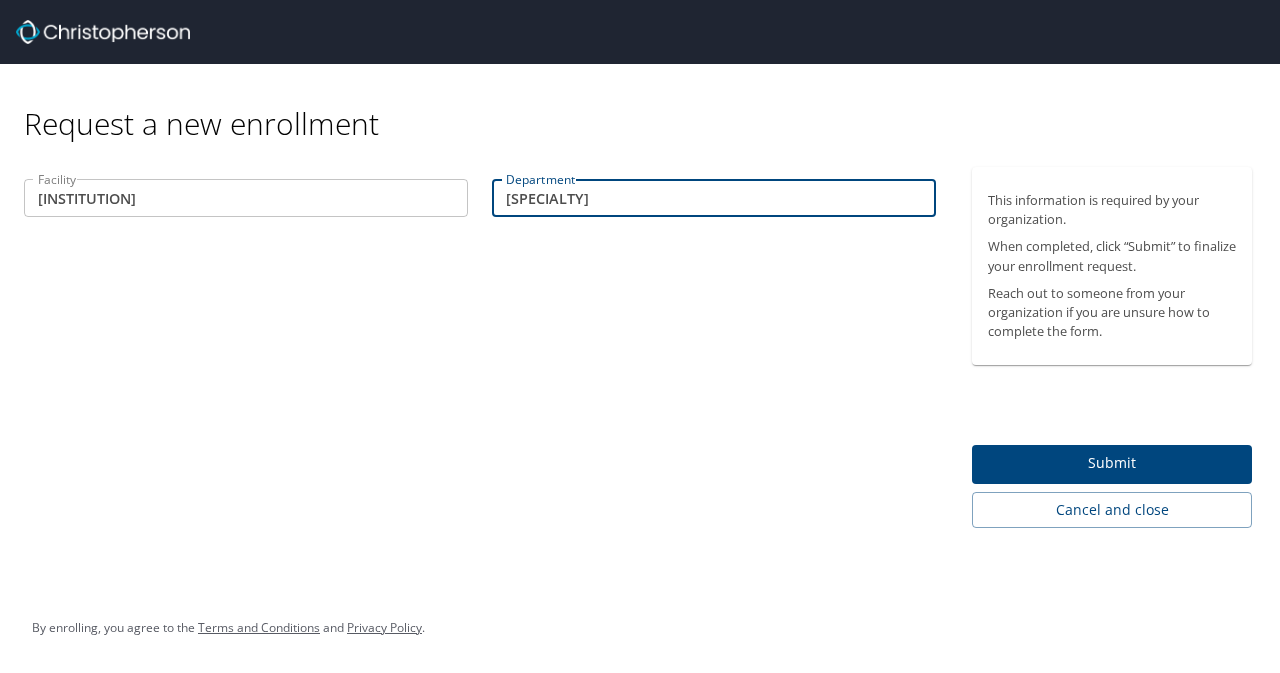 type on "Orthopedic Surgery" 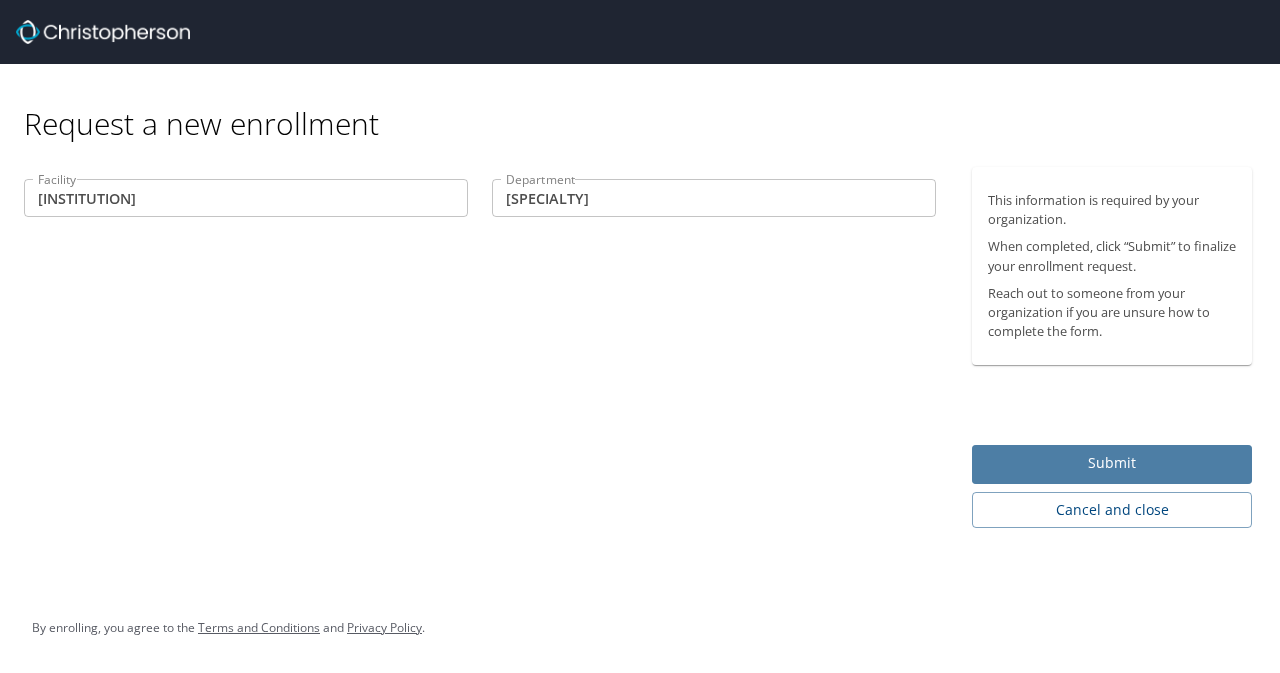 click on "Submit" at bounding box center (1112, 463) 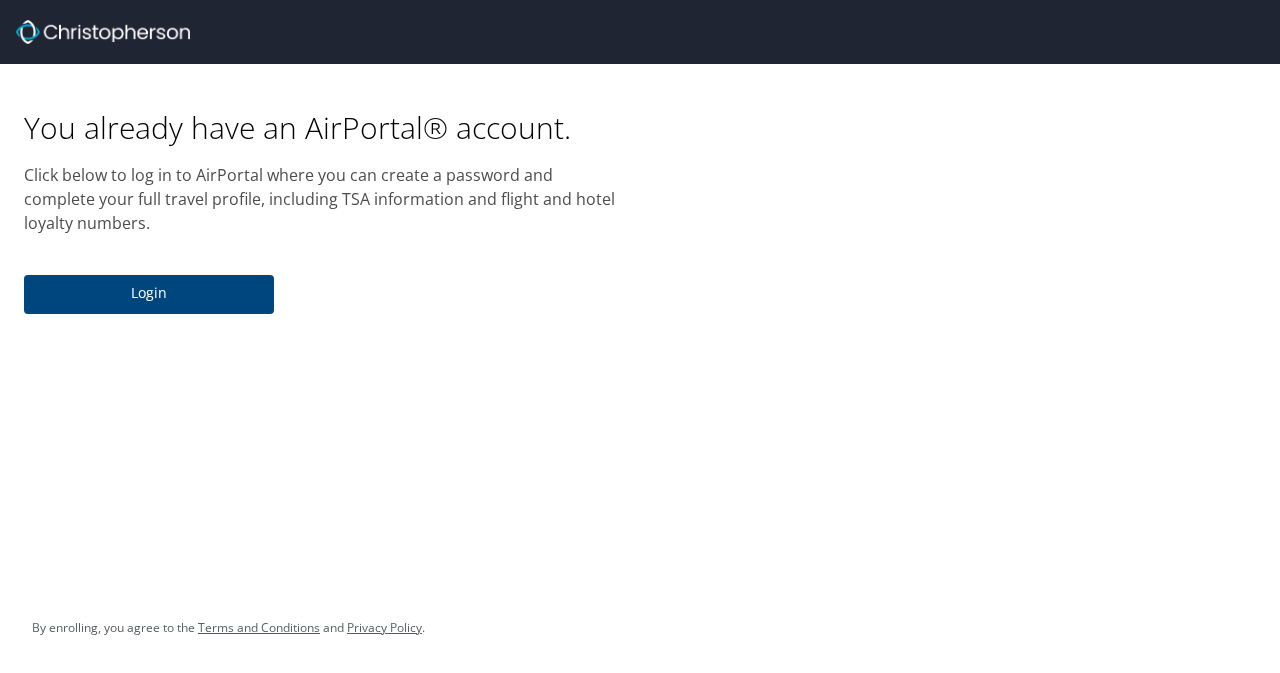 click on "Login" at bounding box center [149, 293] 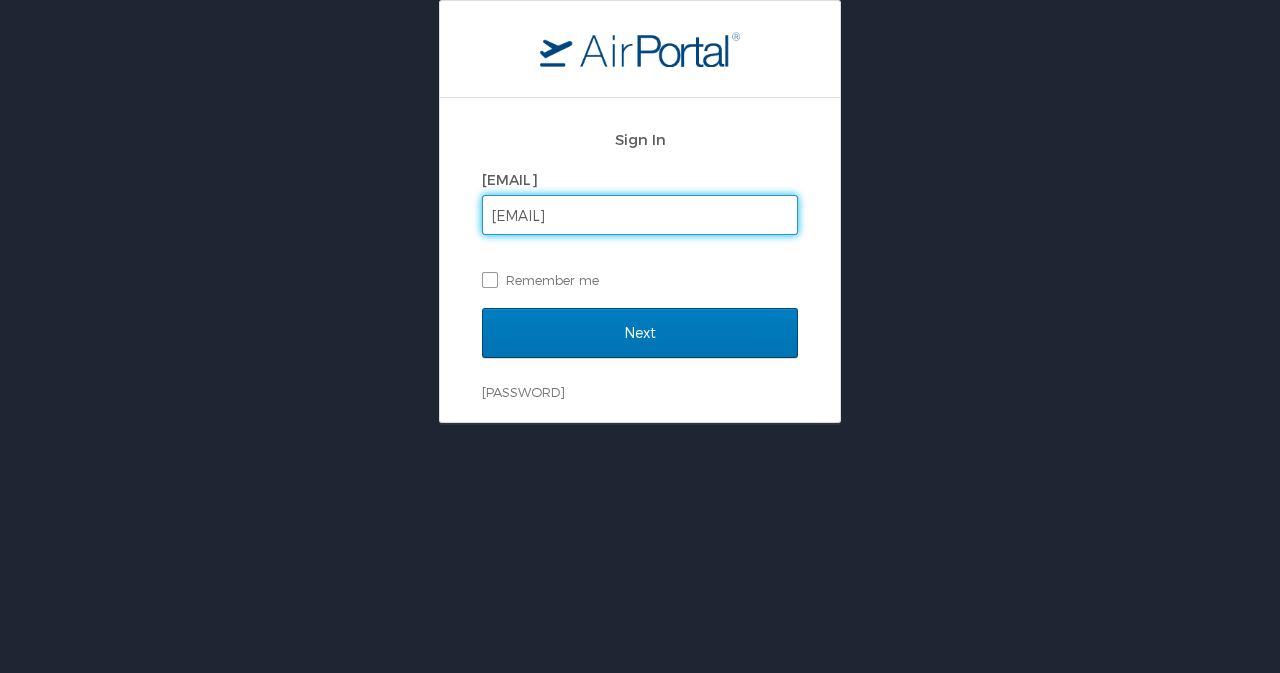 type on "[USERNAME]@[DOMAIN]" 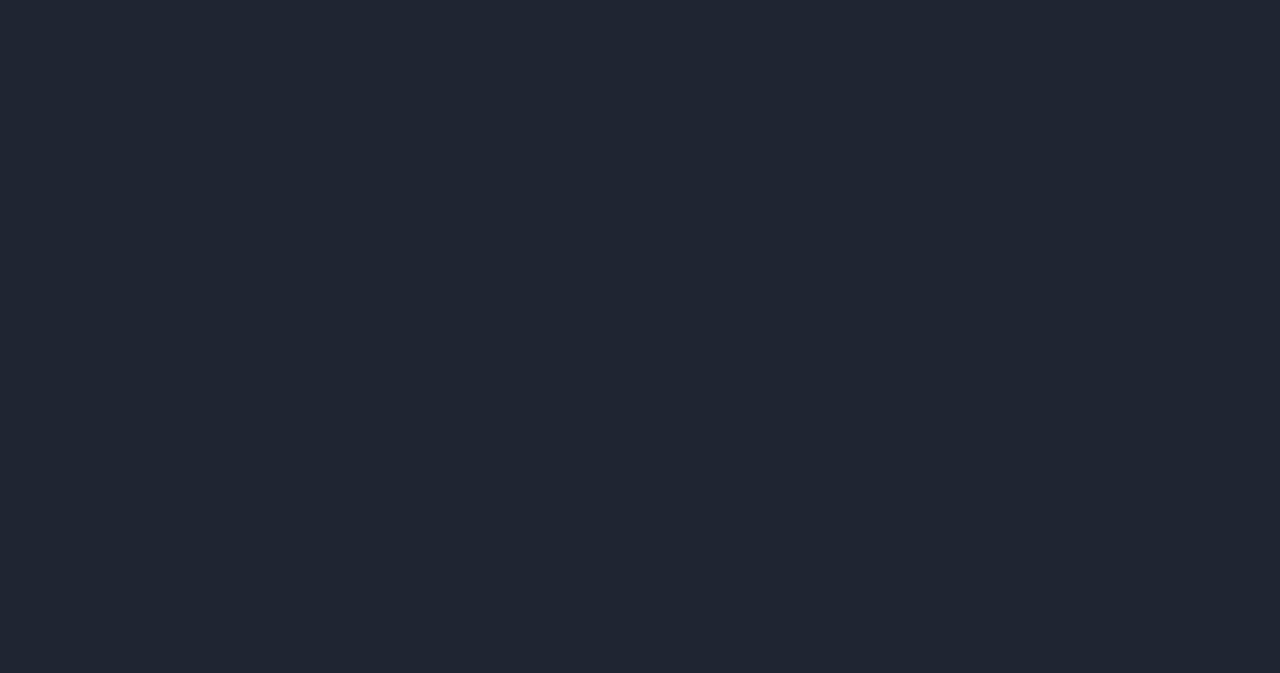 scroll, scrollTop: 0, scrollLeft: 0, axis: both 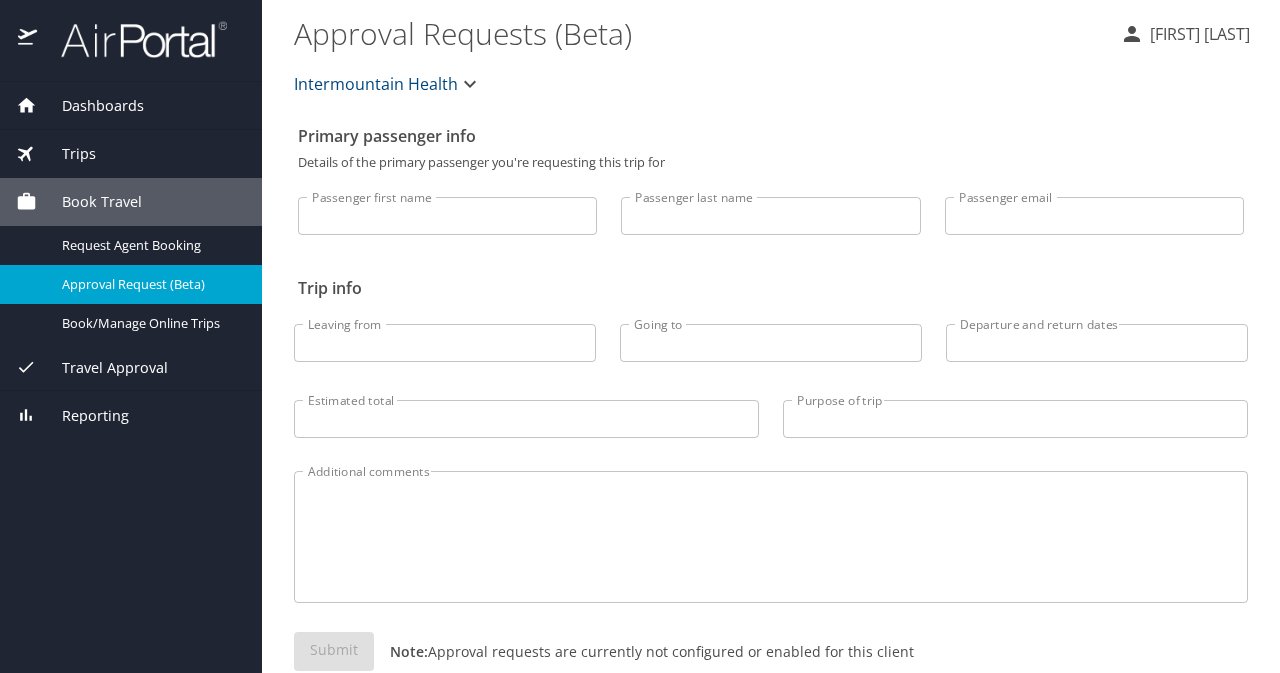 click on "Passenger first name" at bounding box center (447, 216) 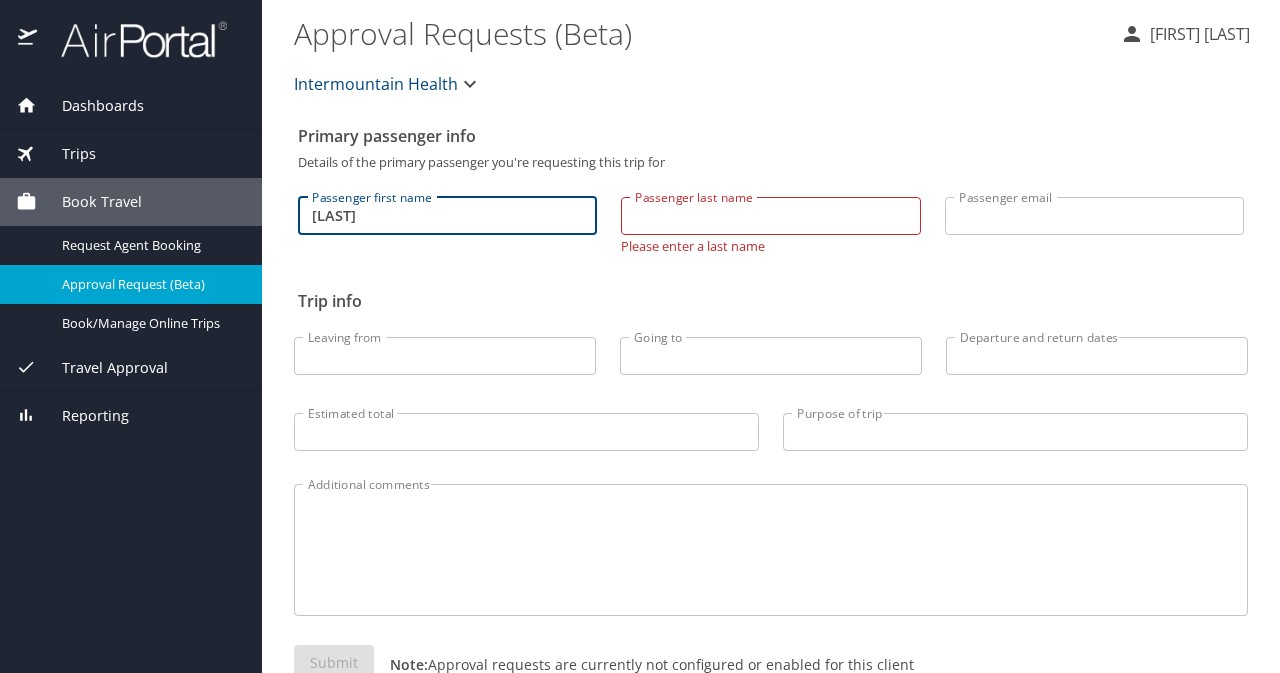 drag, startPoint x: 453, startPoint y: 209, endPoint x: 232, endPoint y: 207, distance: 221.00905 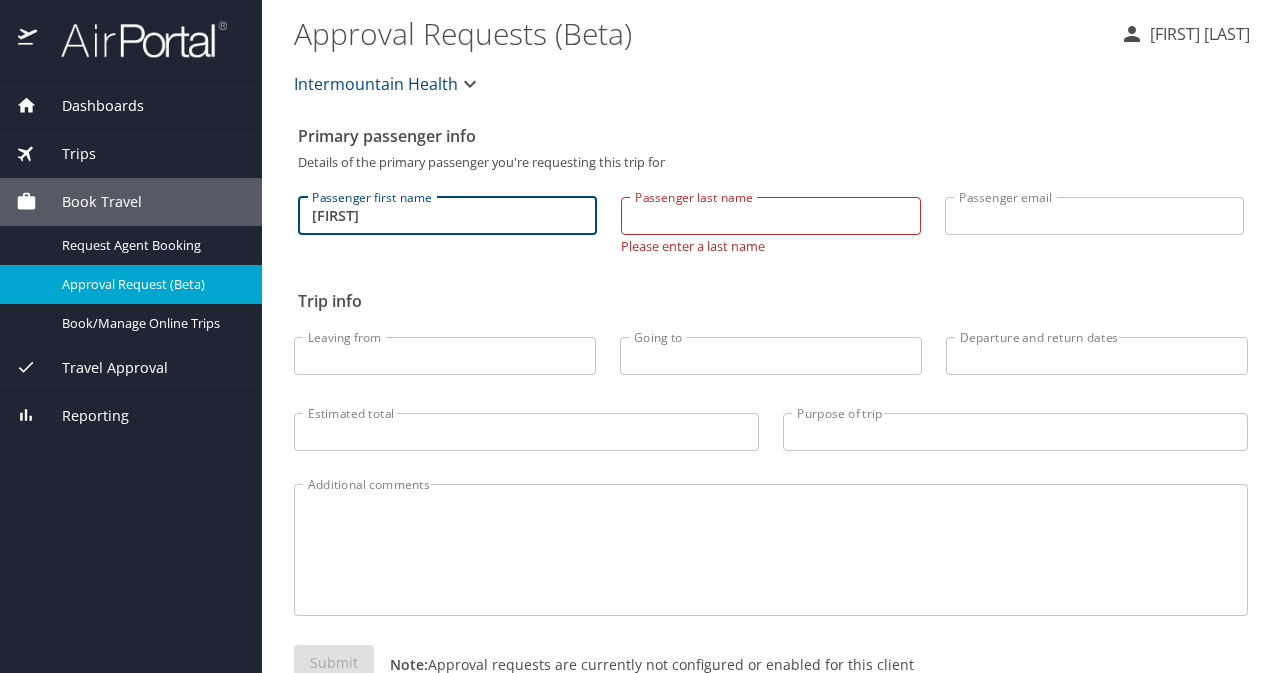 type on "[FIRST]" 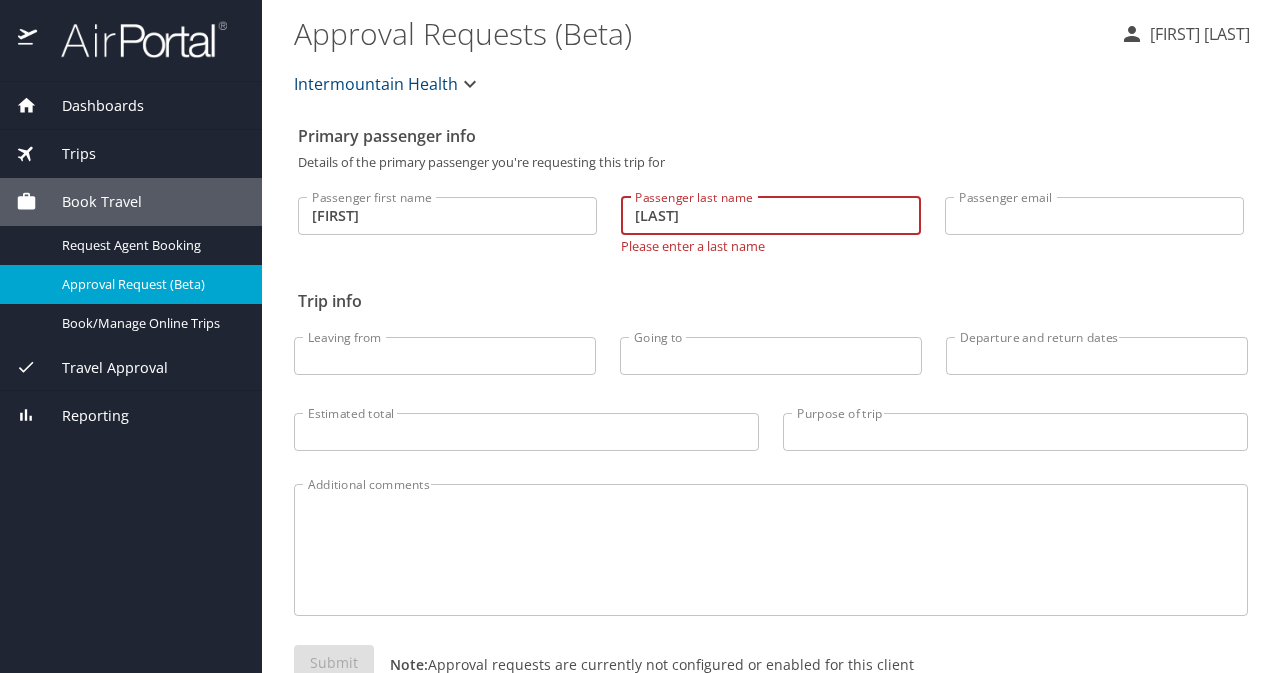 type on "[LAST]" 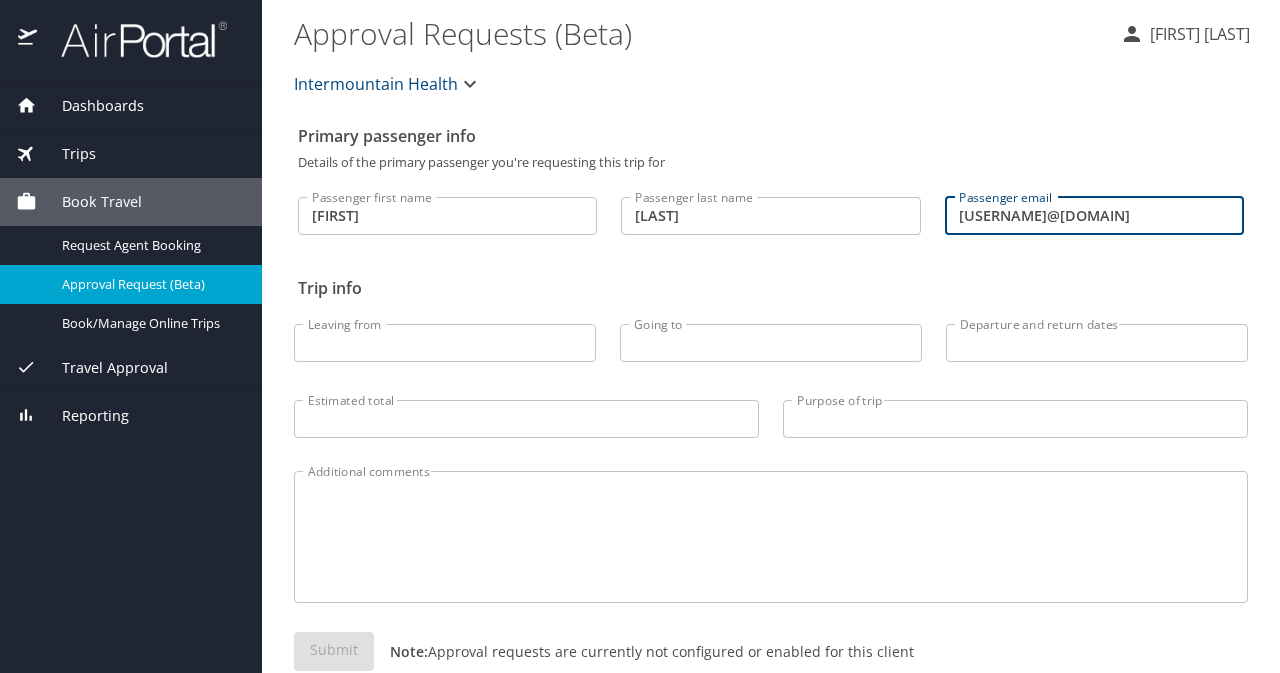 type on "[USERNAME]@[DOMAIN]" 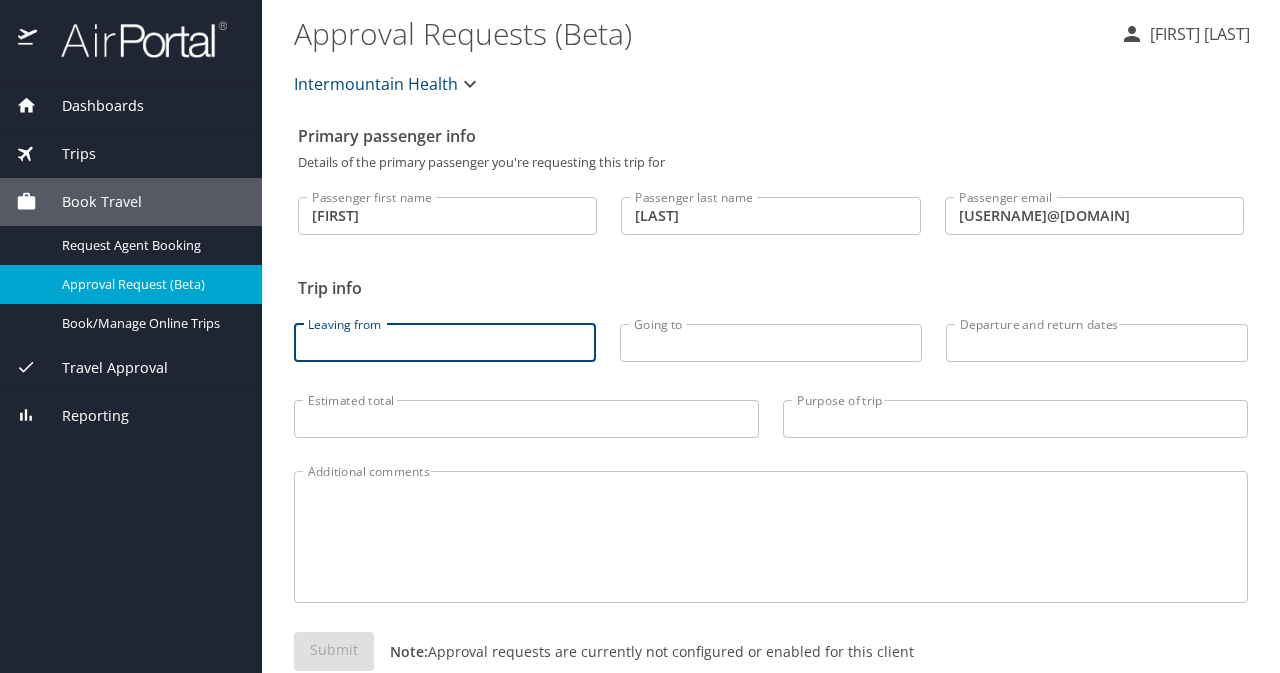 click on "Leaving from" at bounding box center (445, 343) 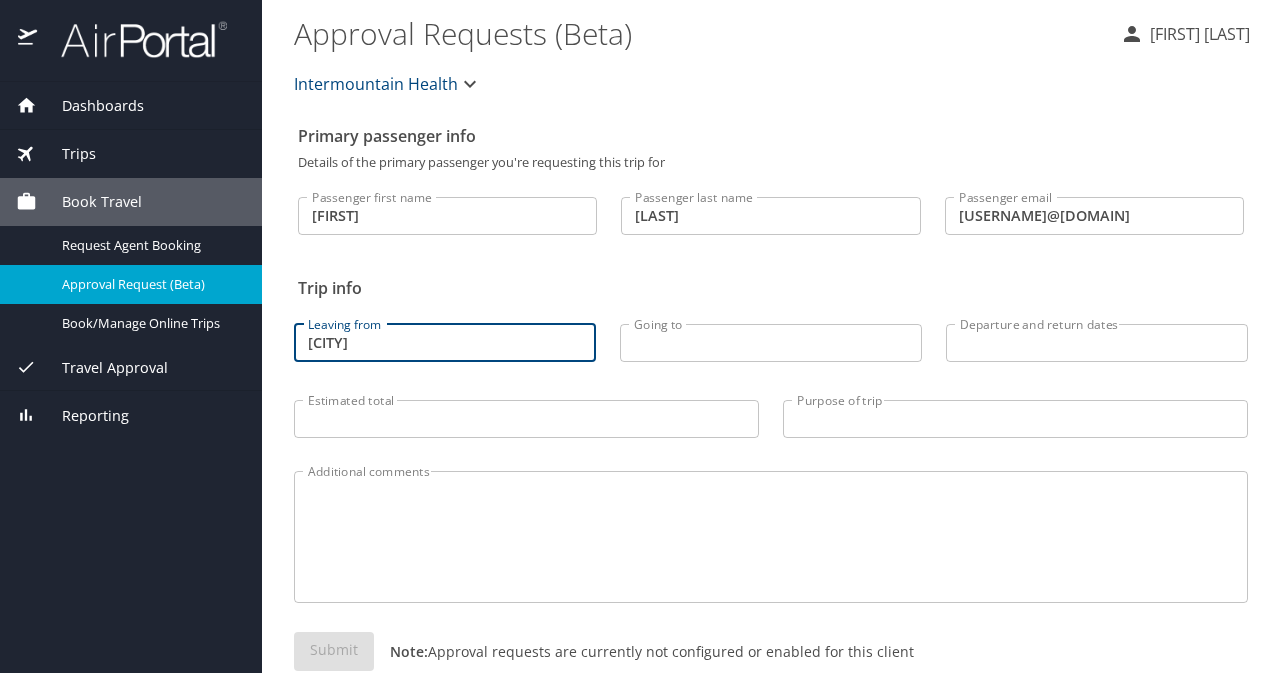type on "[CITY]" 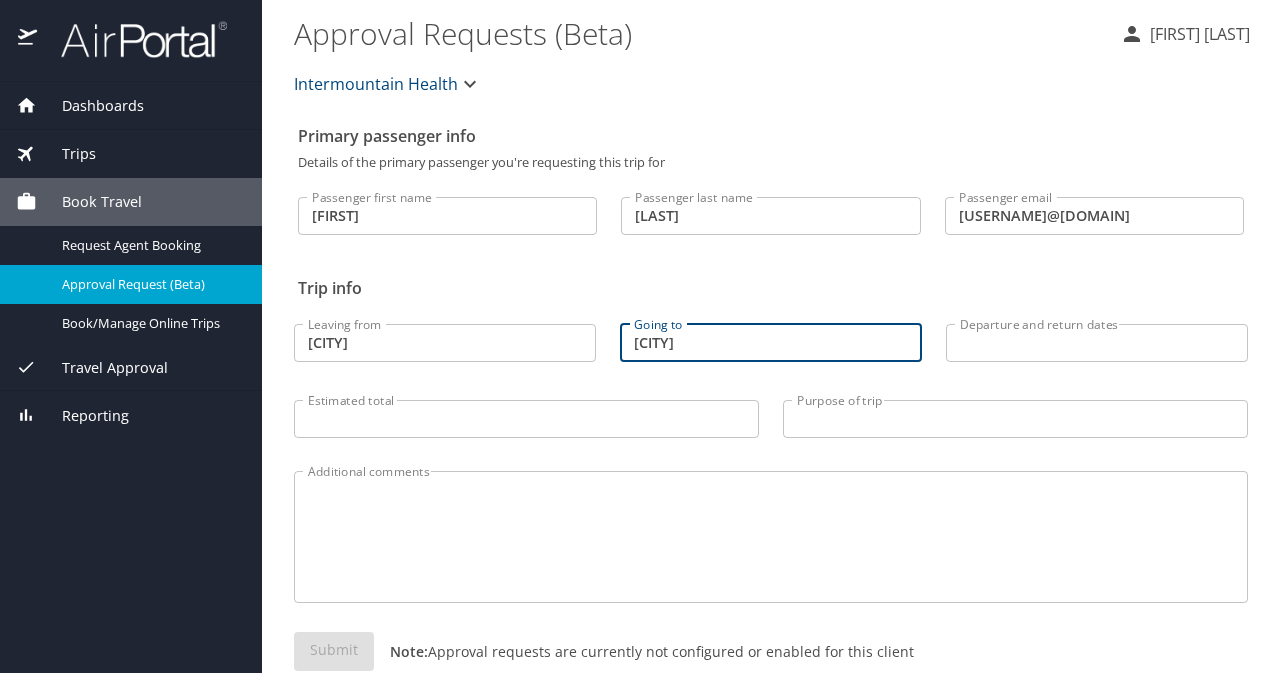 type on "[CITY]" 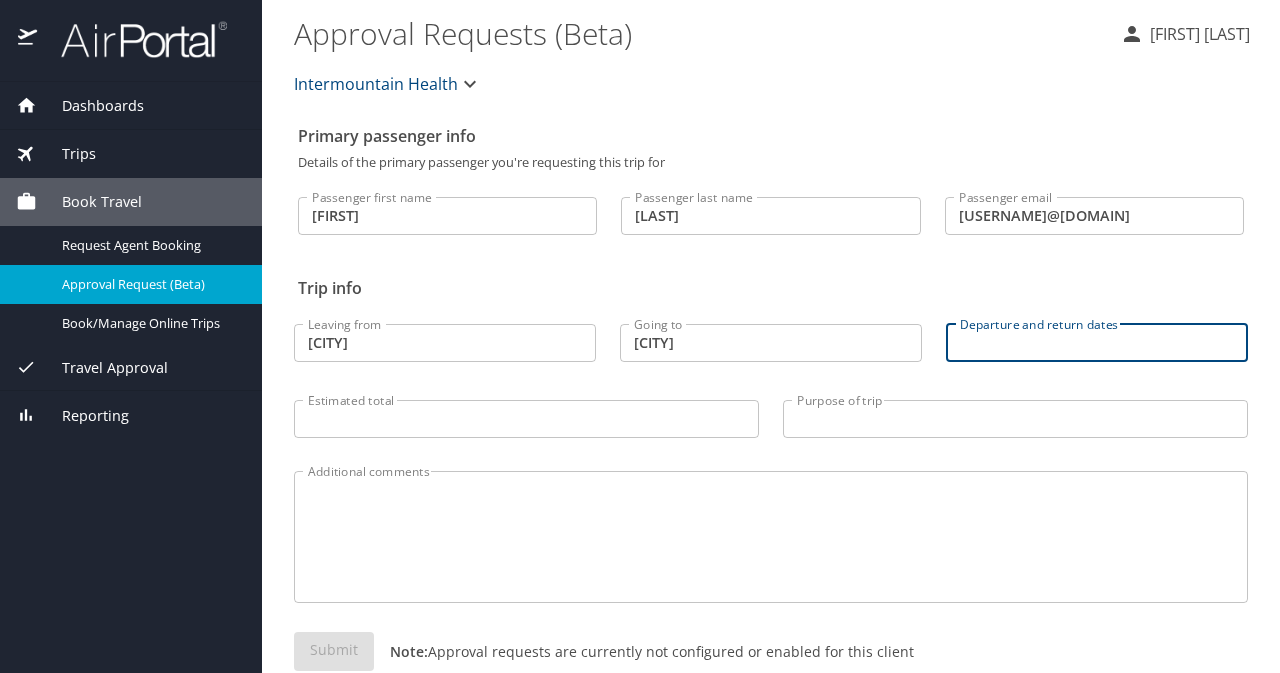 click on "Departure and return dates" at bounding box center [1097, 343] 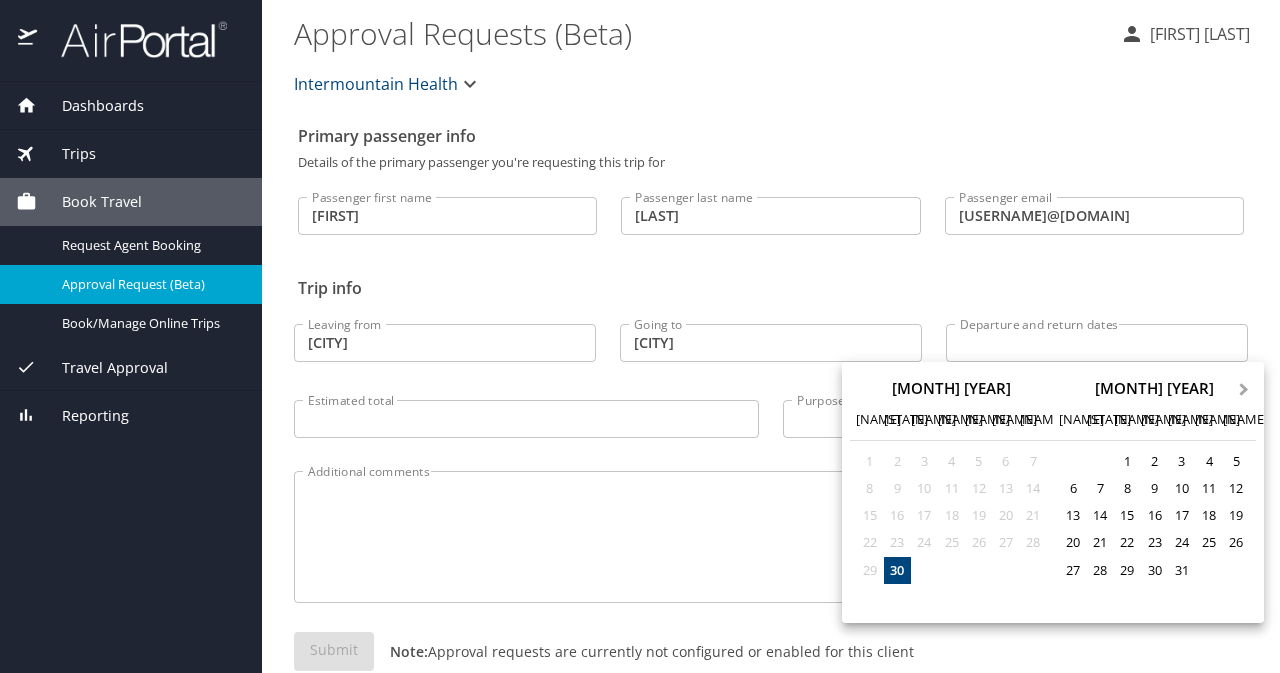 click on "Next Month" at bounding box center (1246, 380) 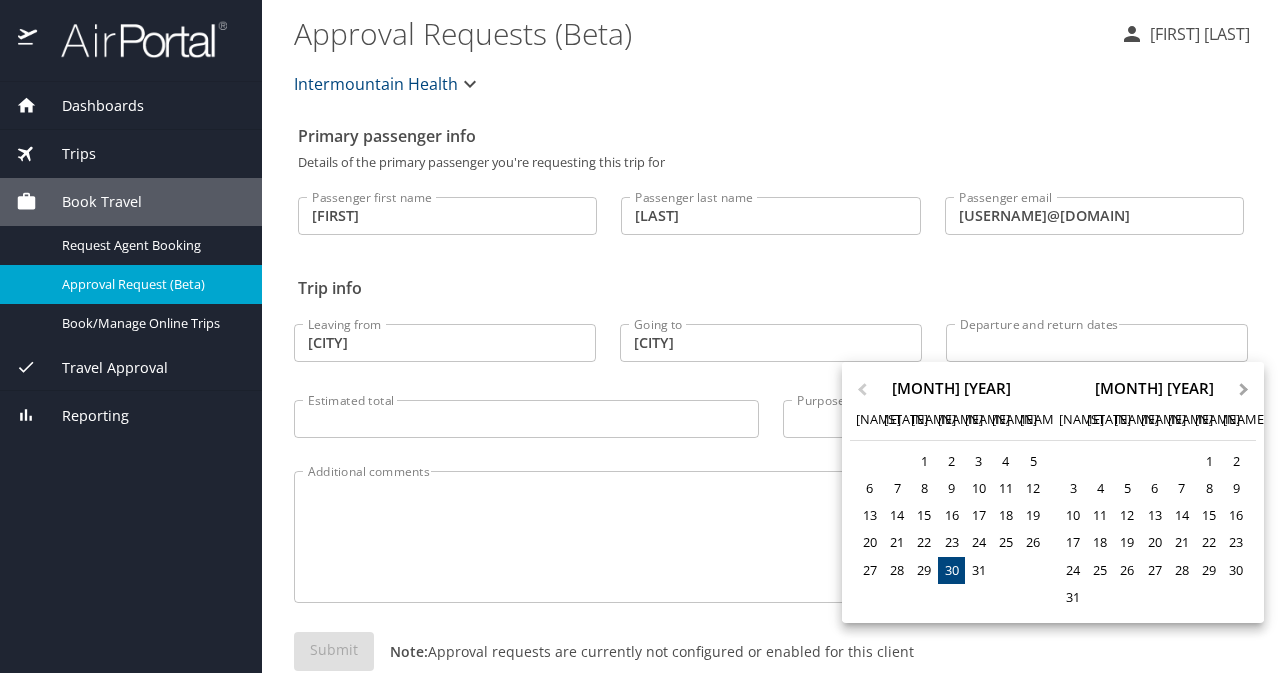 click on "Next Month" at bounding box center (1246, 380) 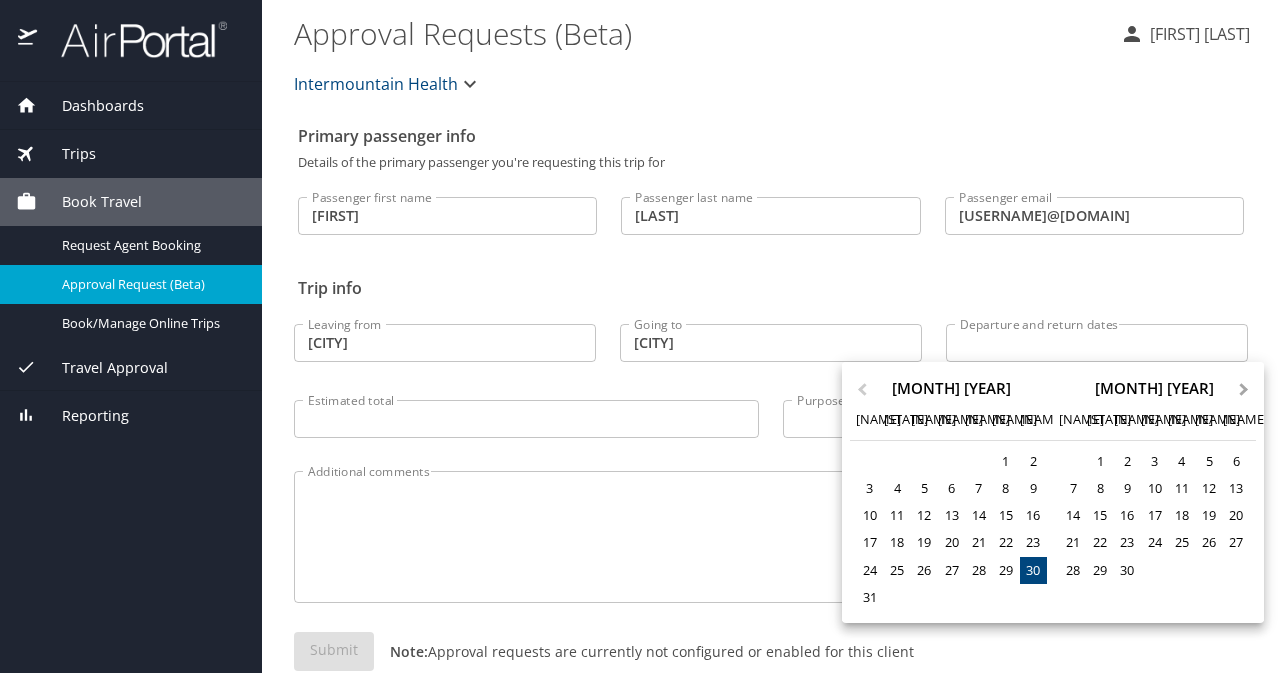 click on "Next Month" at bounding box center [1246, 380] 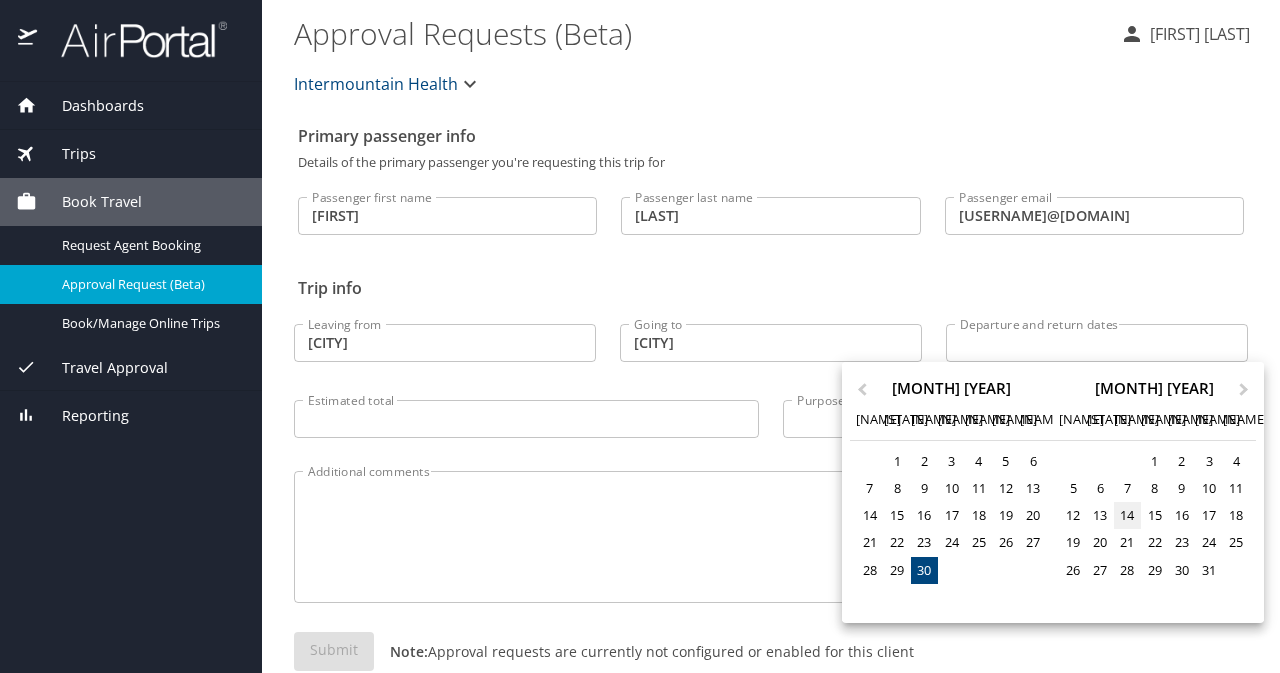 click on "14" at bounding box center [1127, 515] 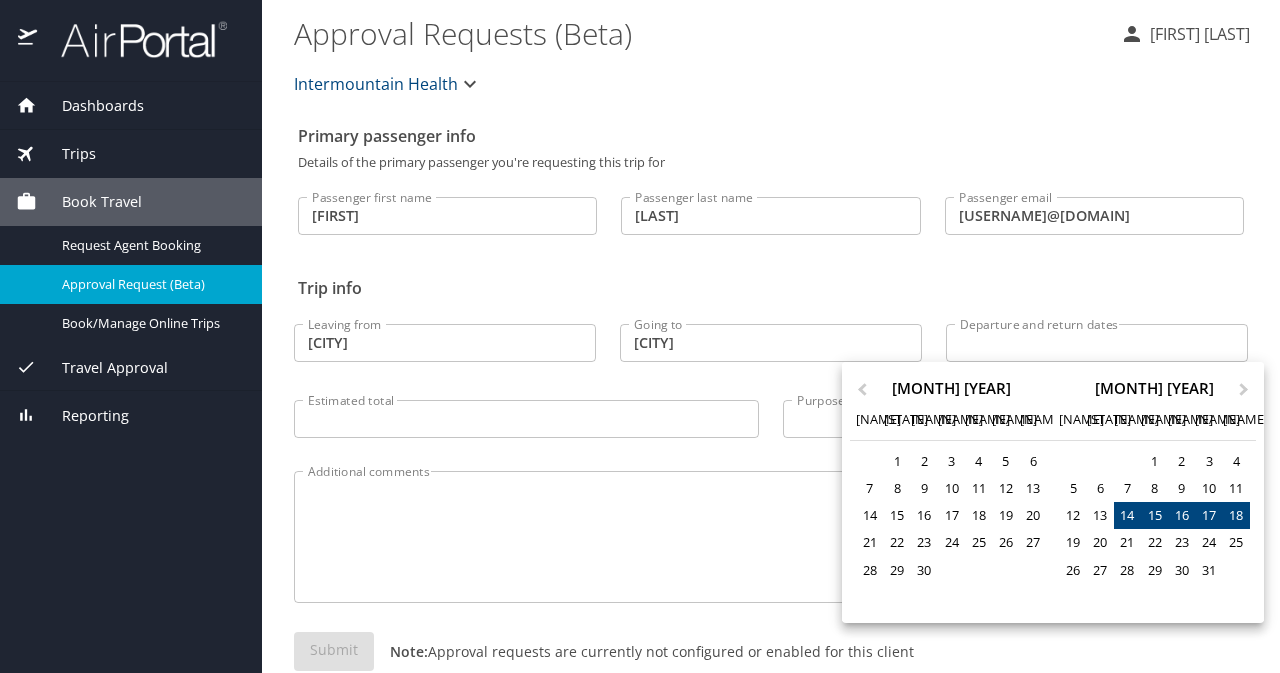 click on "18" at bounding box center [1236, 515] 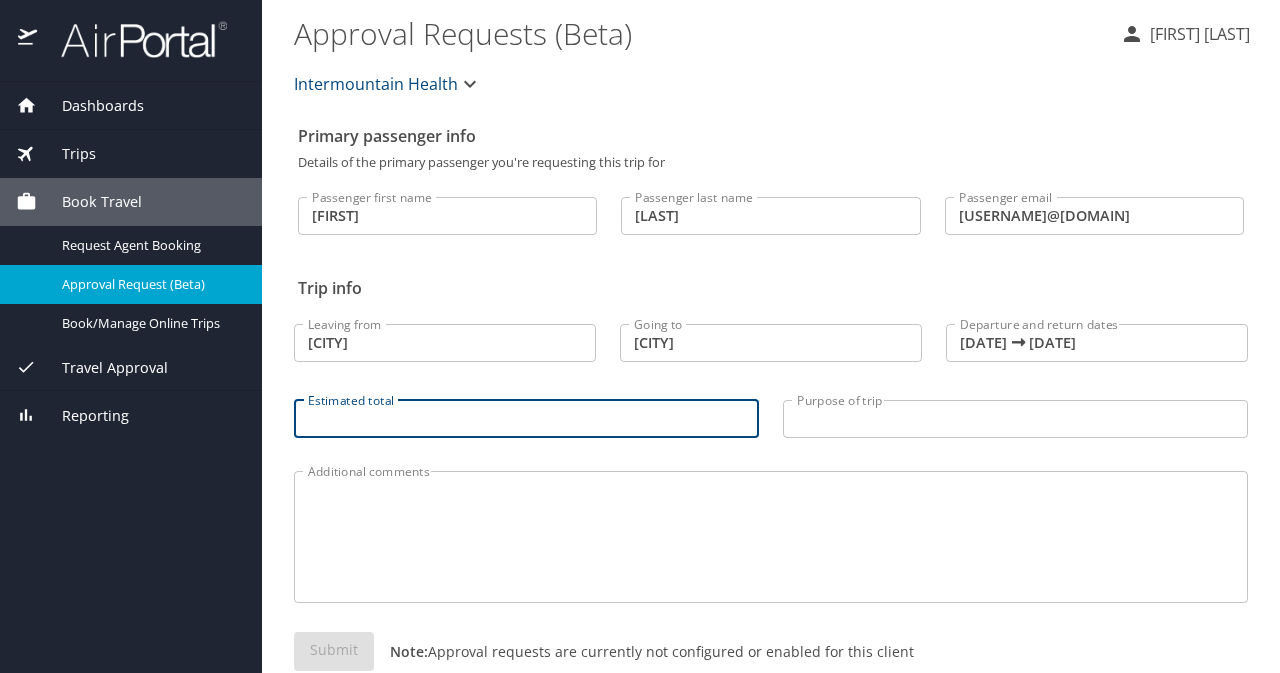 click on "Estimated total" at bounding box center [526, 419] 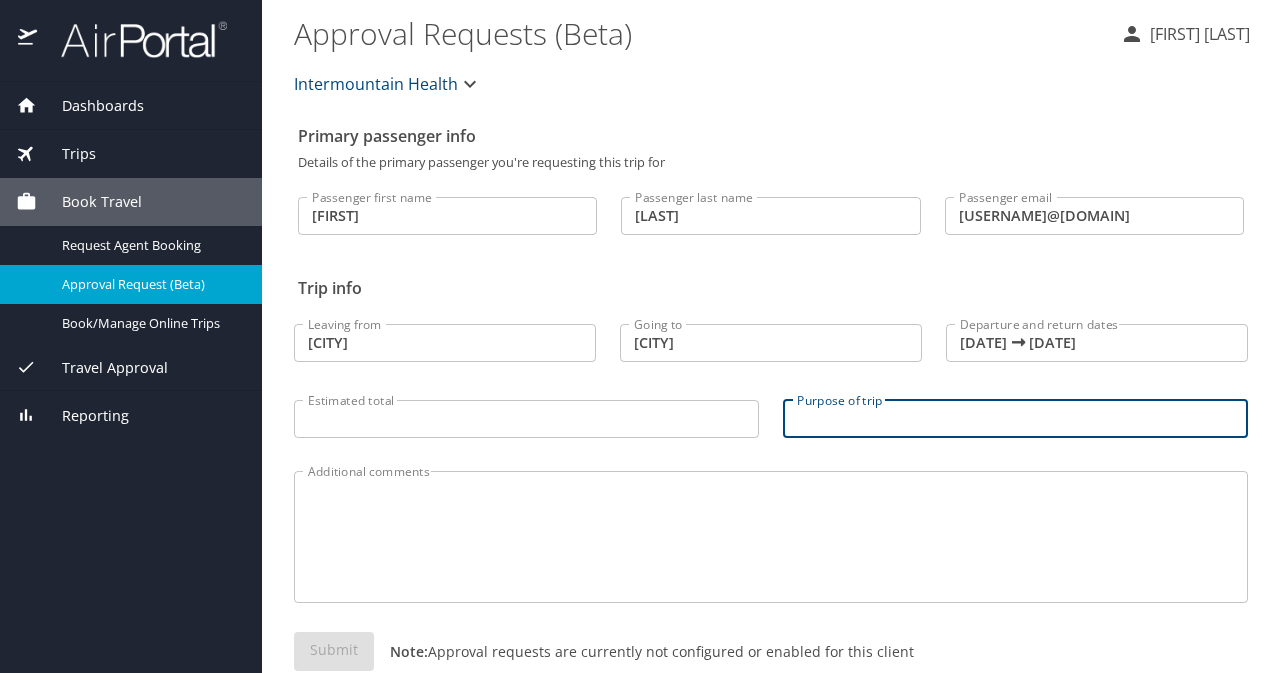 click on "Purpose of trip" at bounding box center [1015, 419] 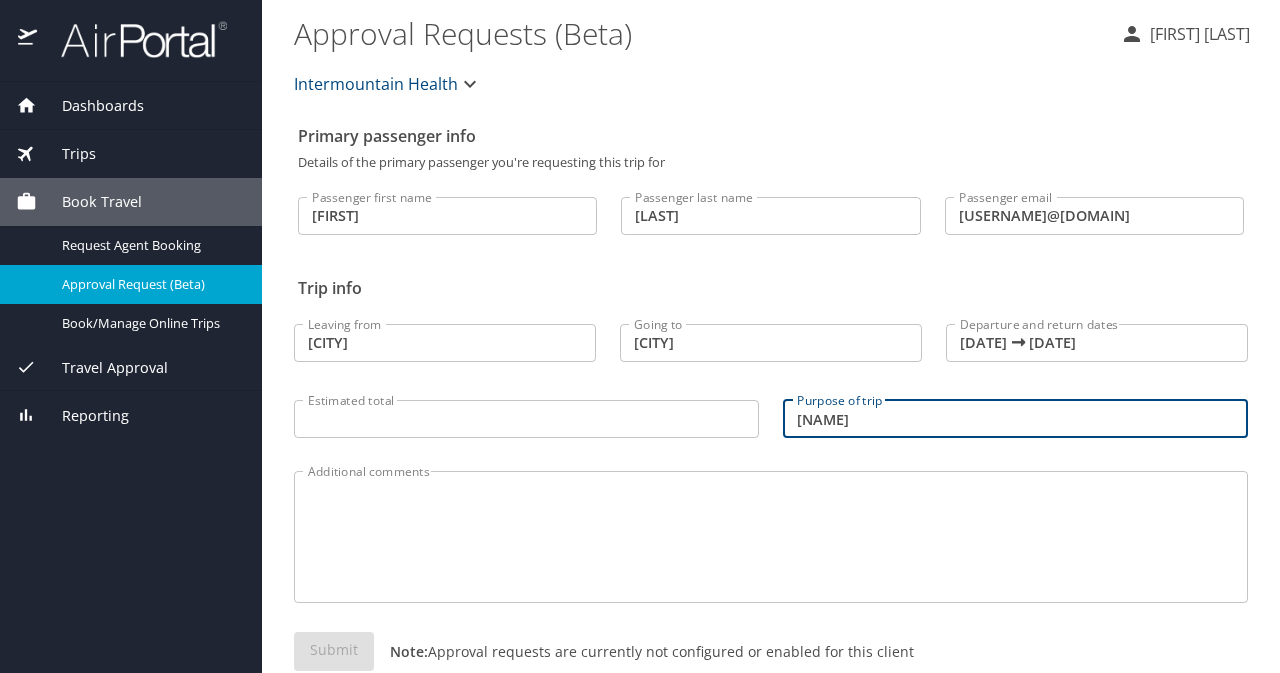 scroll, scrollTop: 41, scrollLeft: 0, axis: vertical 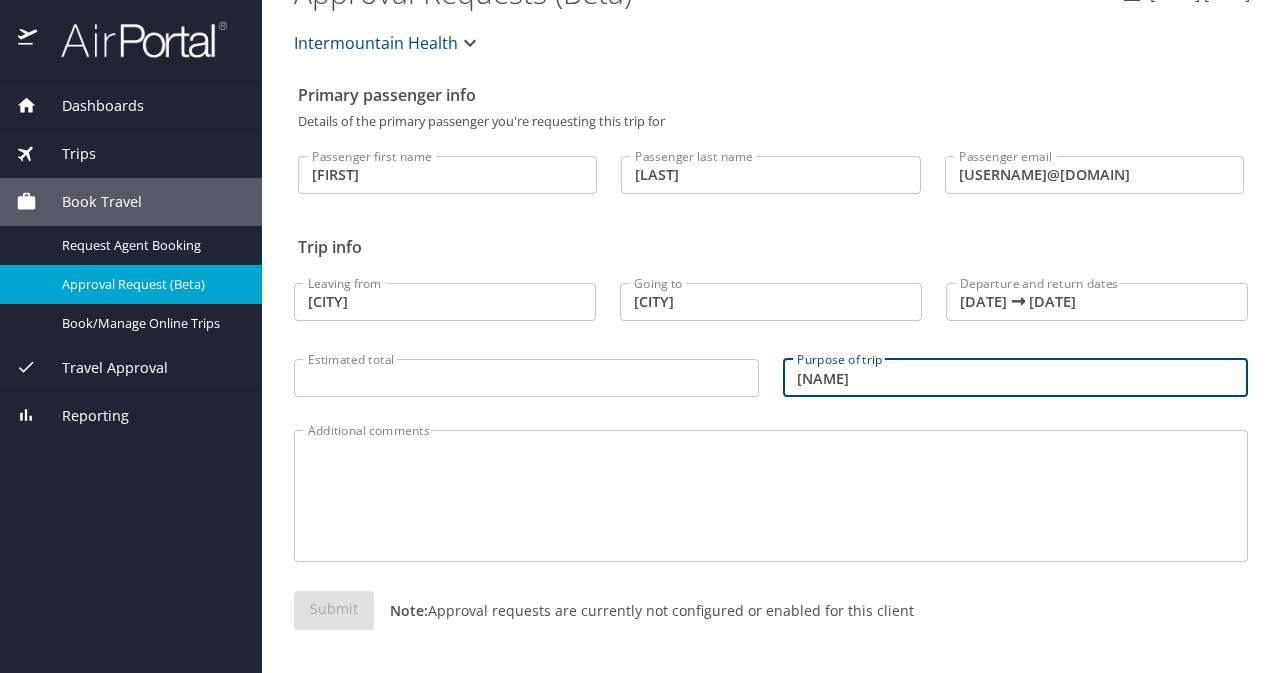 type on "[NAME]" 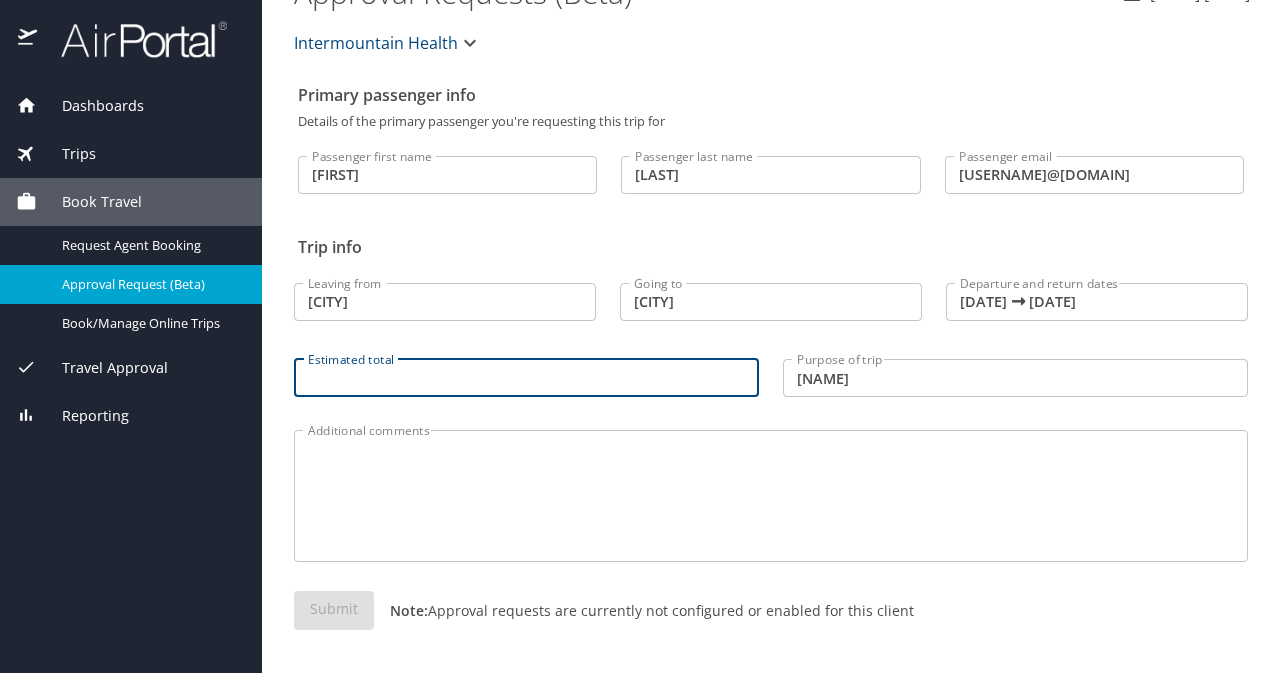 click on "Estimated total" at bounding box center [526, 378] 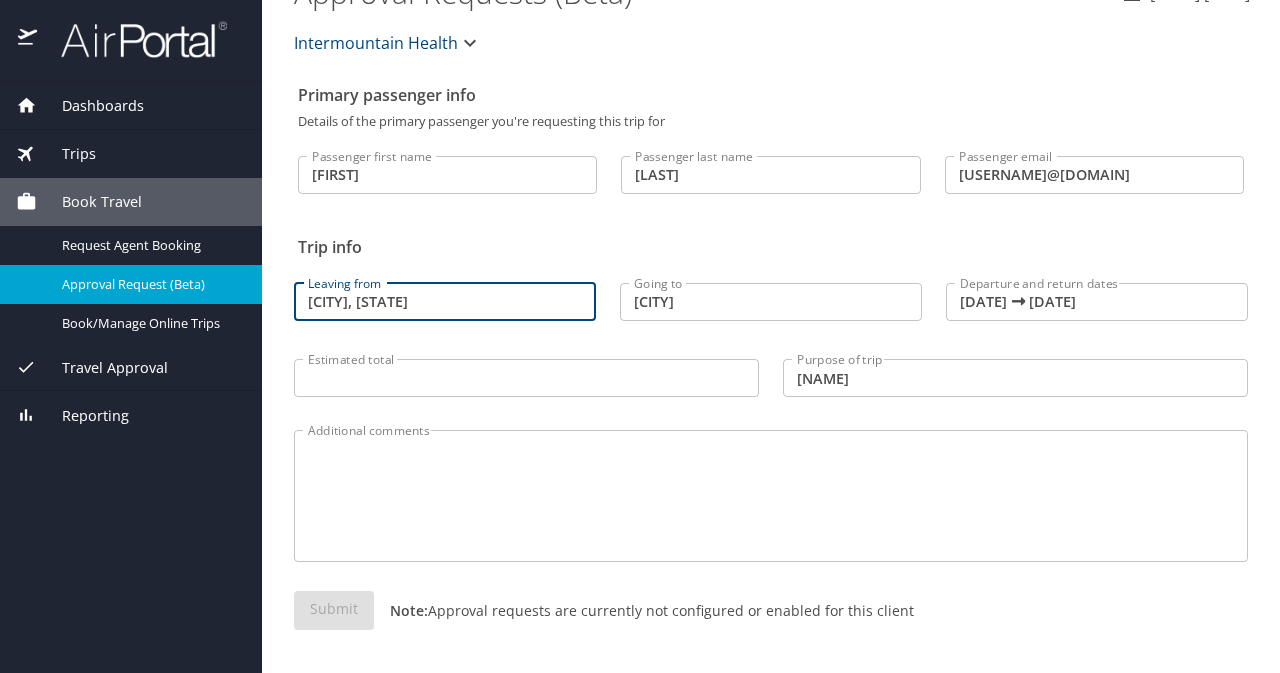 type on "[CITY], [STATE]" 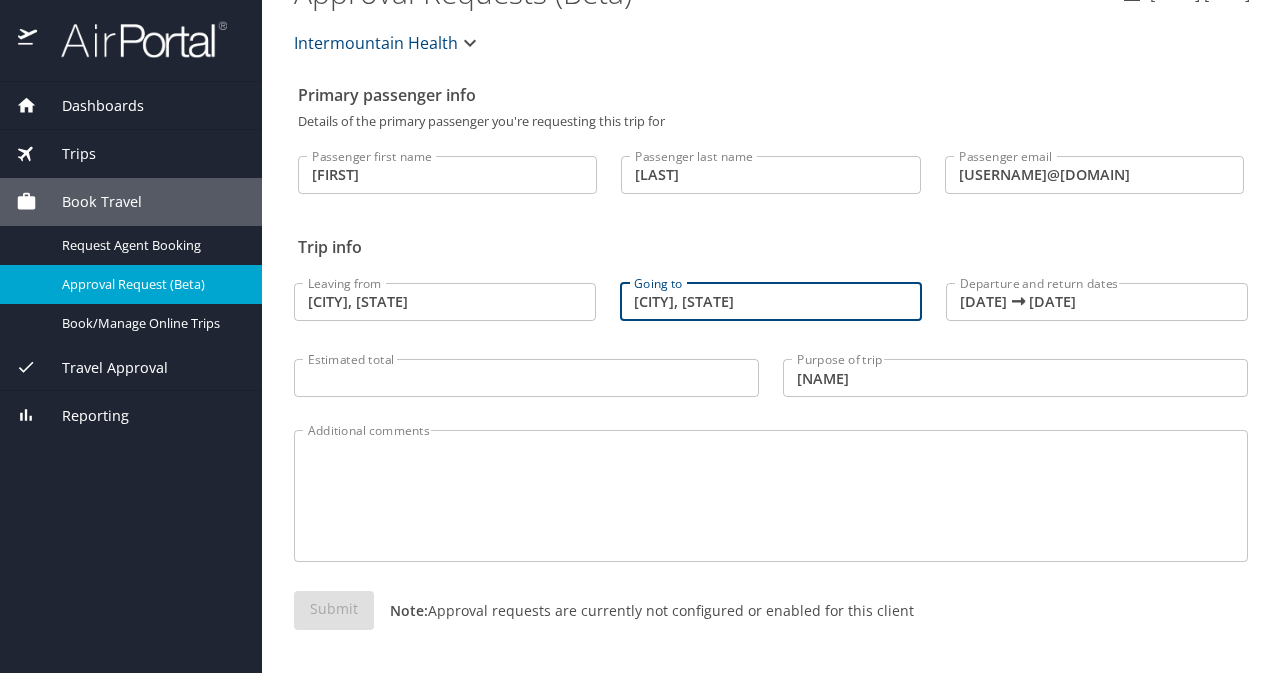 type on "[CITY], [STATE]" 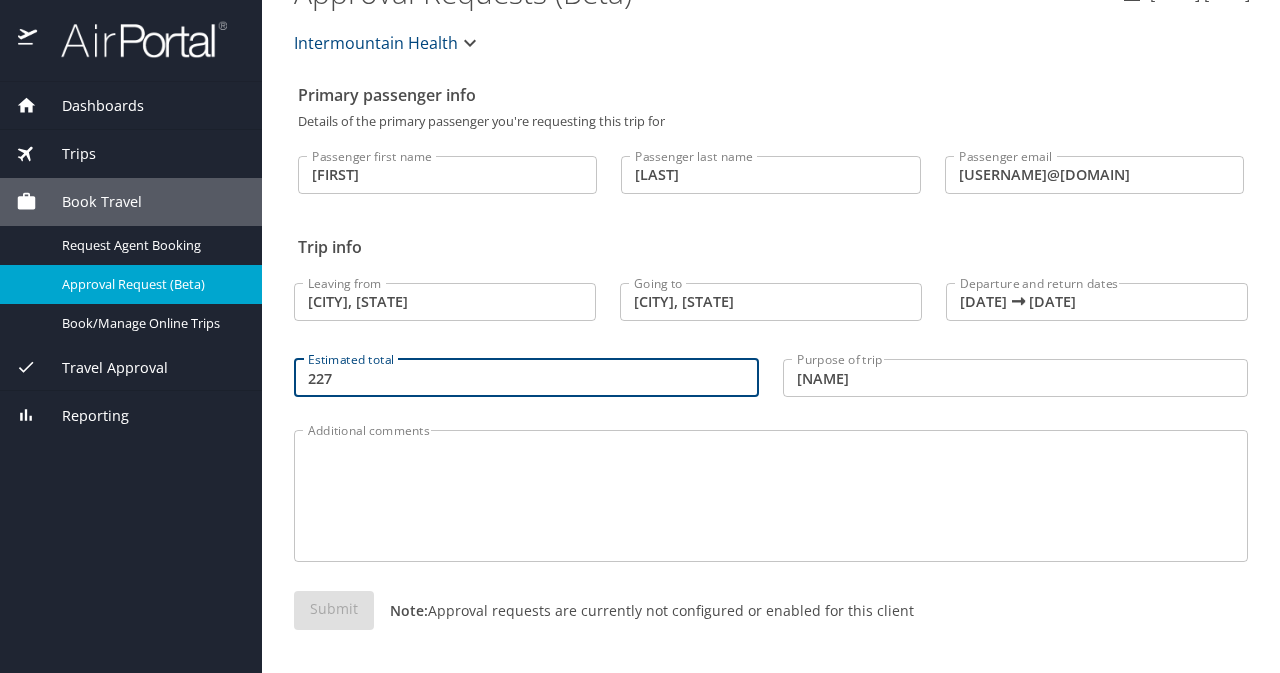 type on "227" 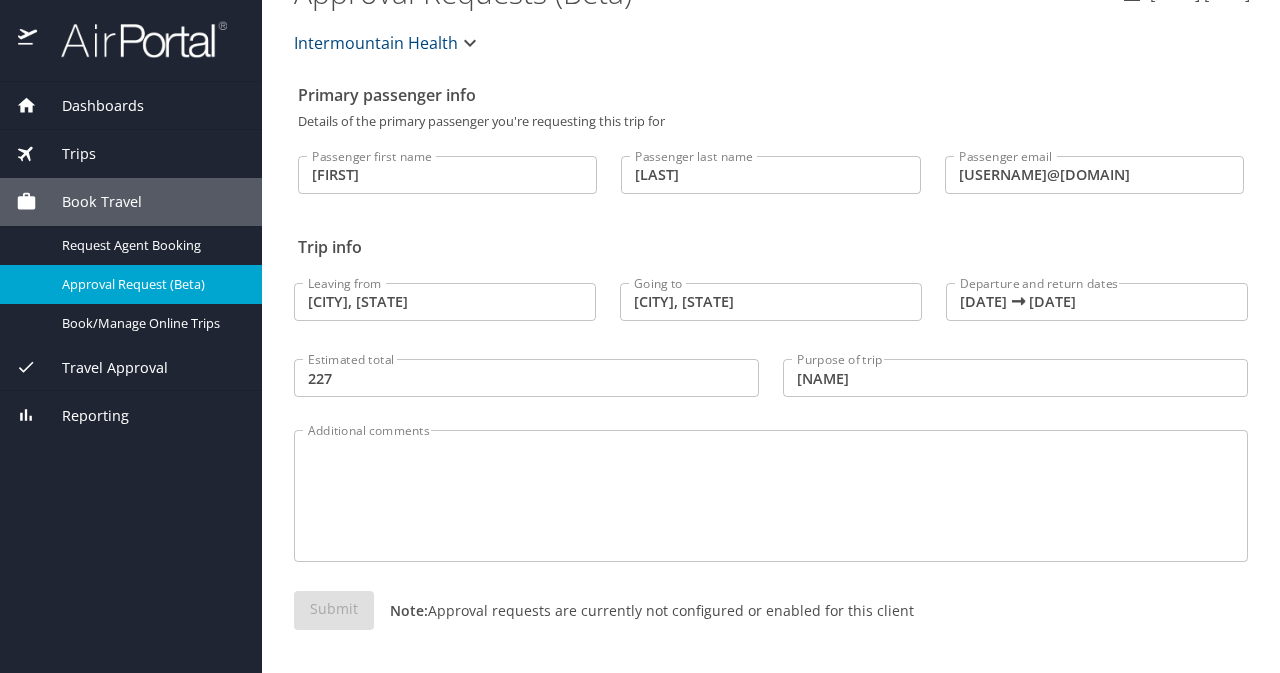 drag, startPoint x: 384, startPoint y: 607, endPoint x: 938, endPoint y: 661, distance: 556.62555 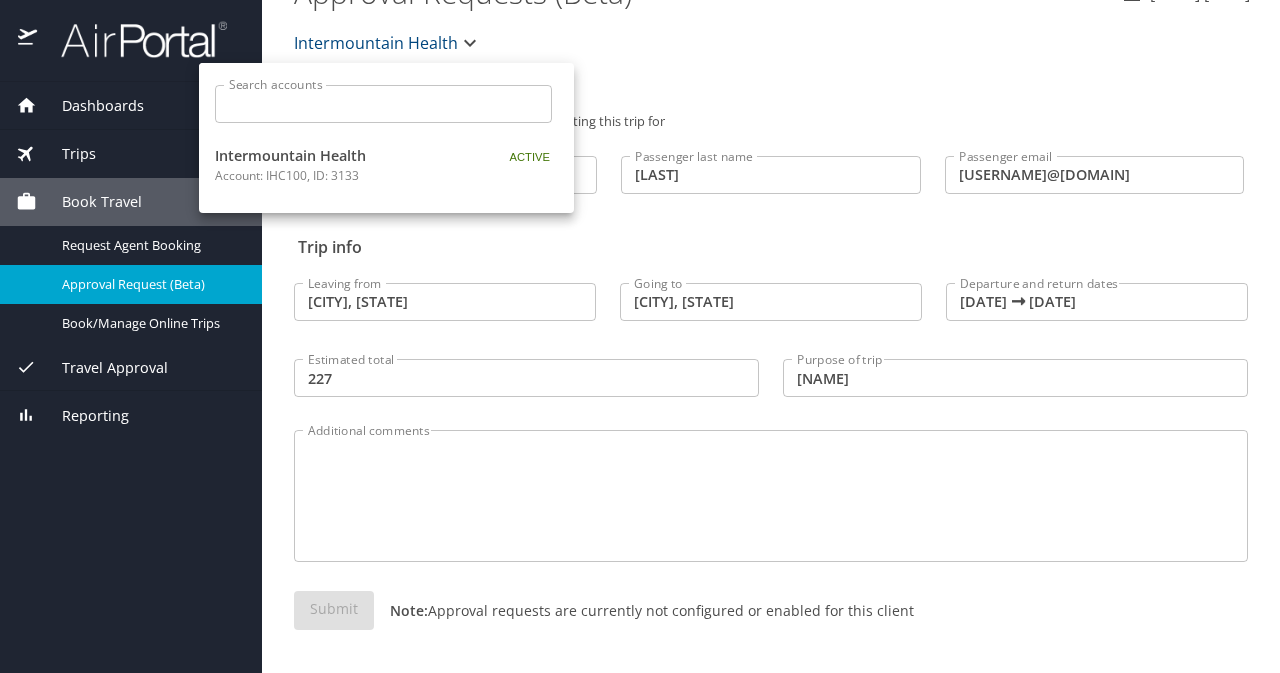 click at bounding box center (640, 336) 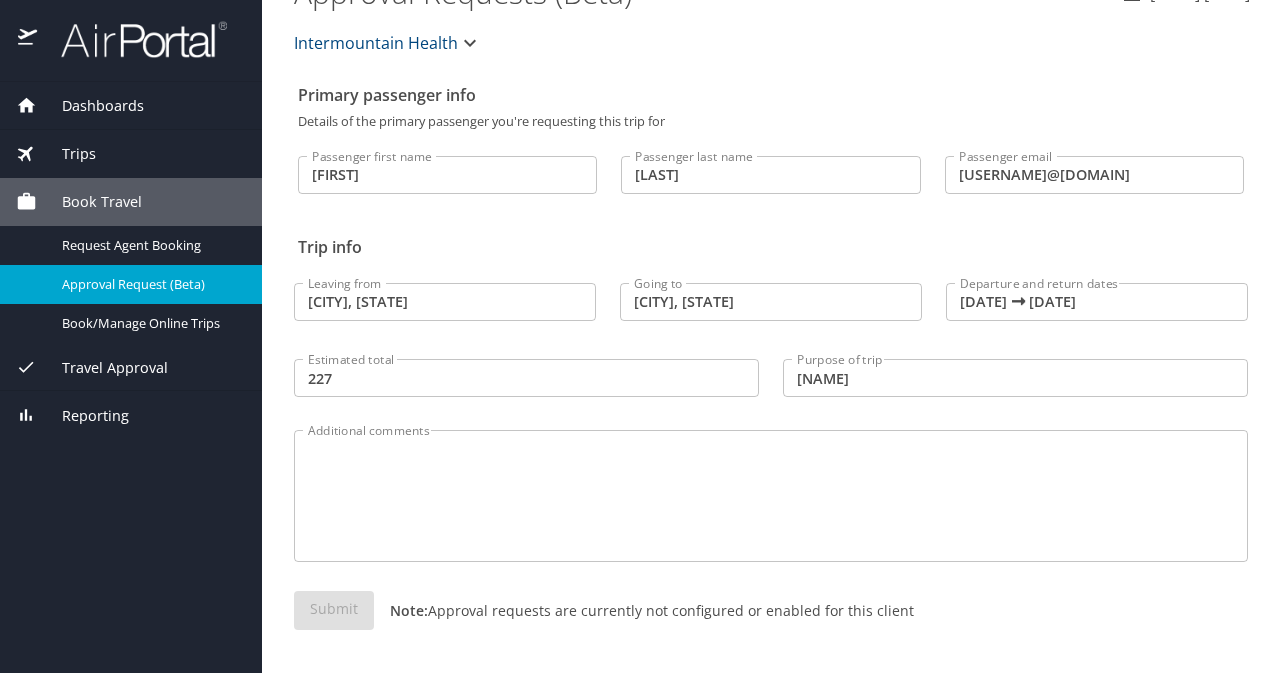 scroll, scrollTop: 0, scrollLeft: 0, axis: both 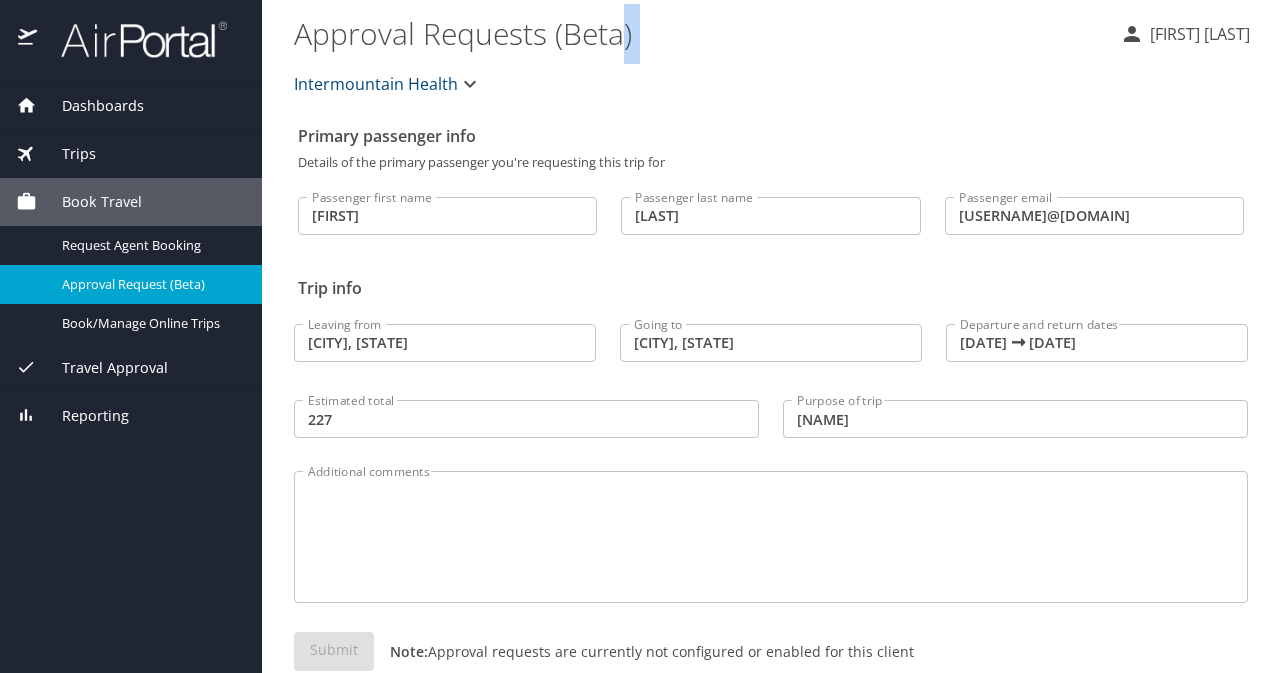 drag, startPoint x: 626, startPoint y: 22, endPoint x: 535, endPoint y: 53, distance: 96.13532 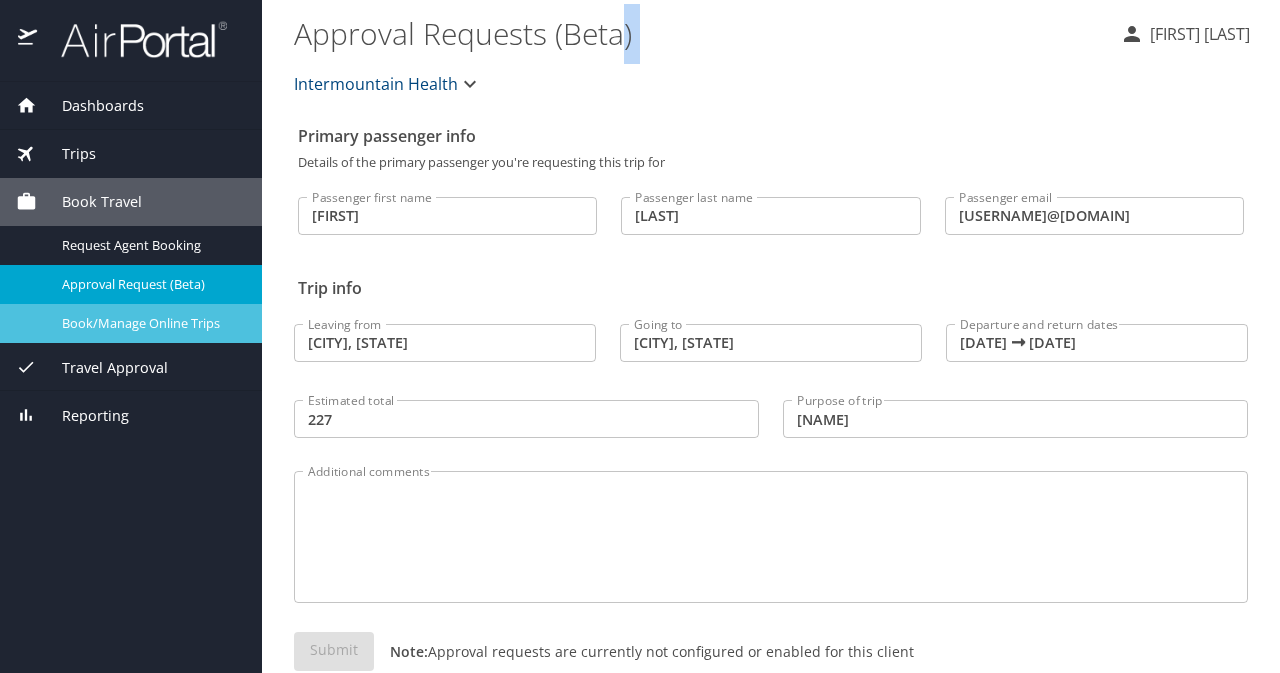 click on "Book/Manage Online Trips" at bounding box center [150, 323] 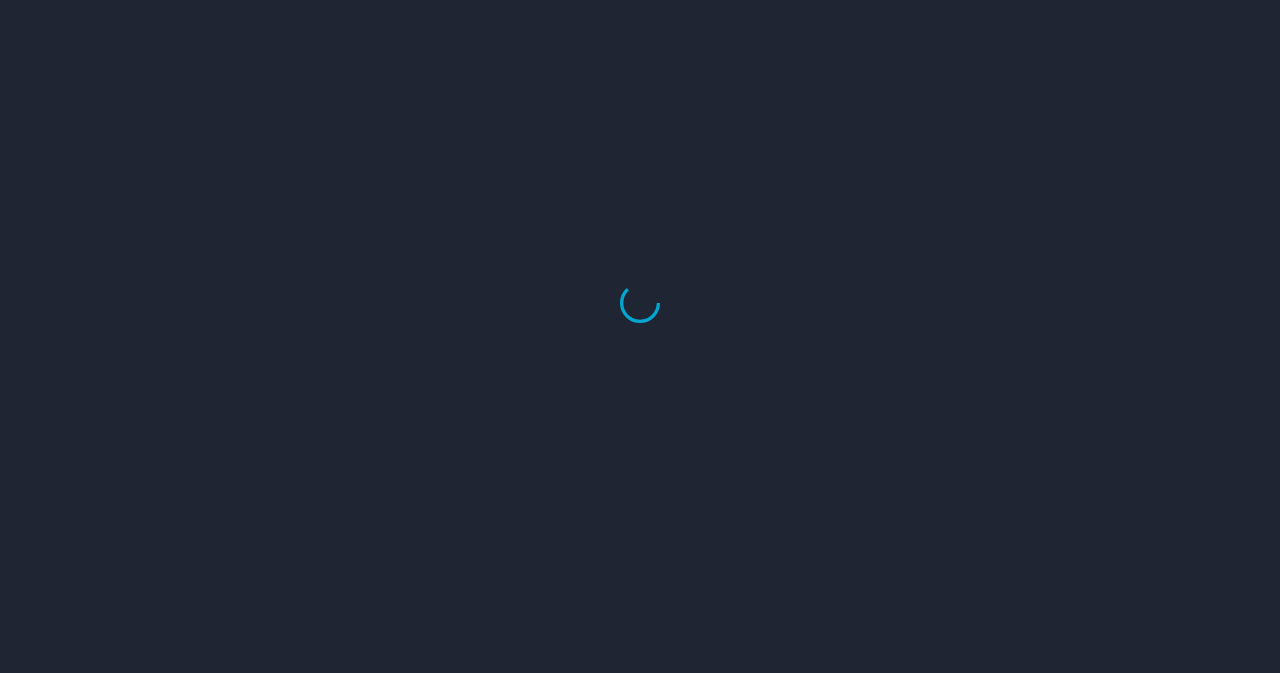 scroll, scrollTop: 0, scrollLeft: 0, axis: both 